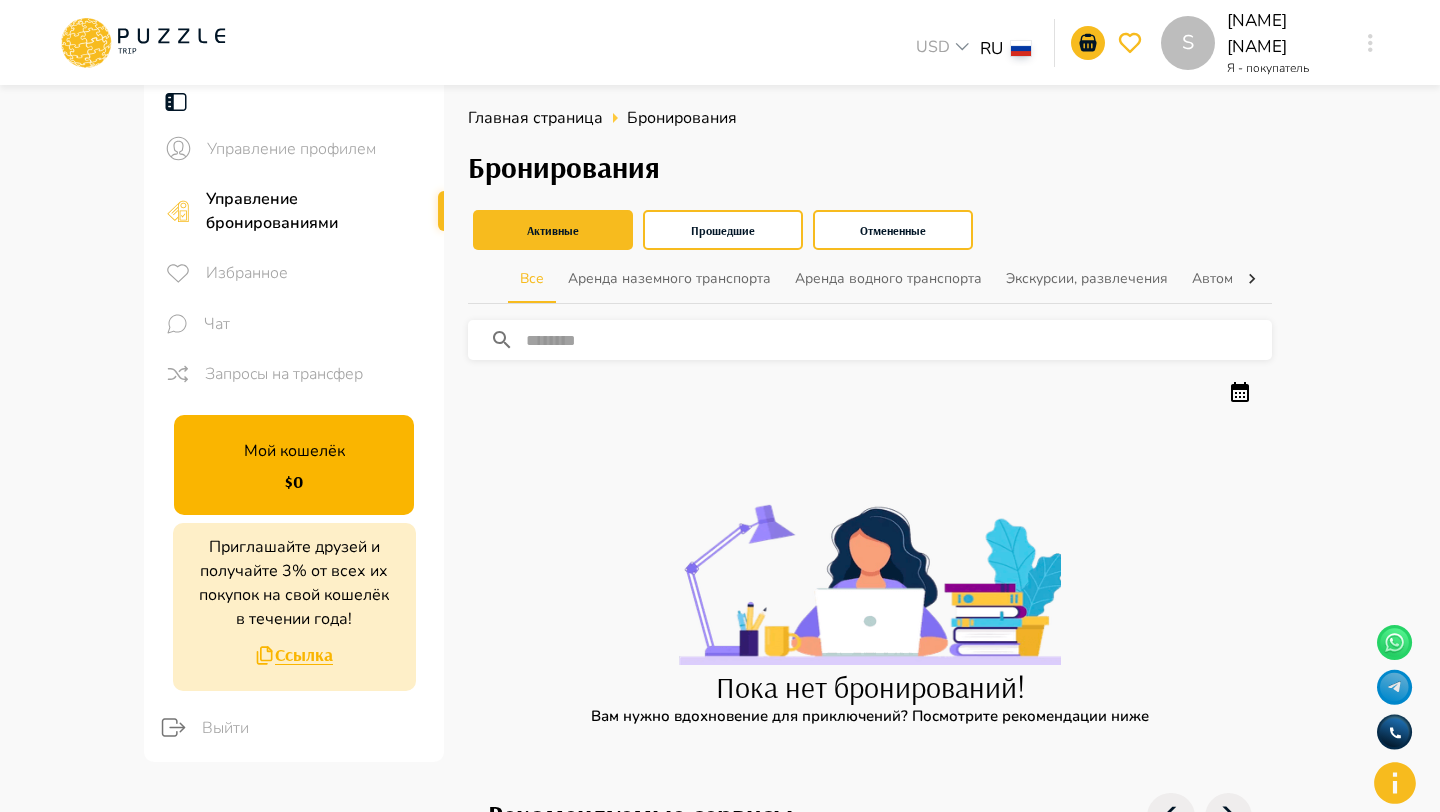 scroll, scrollTop: 0, scrollLeft: 0, axis: both 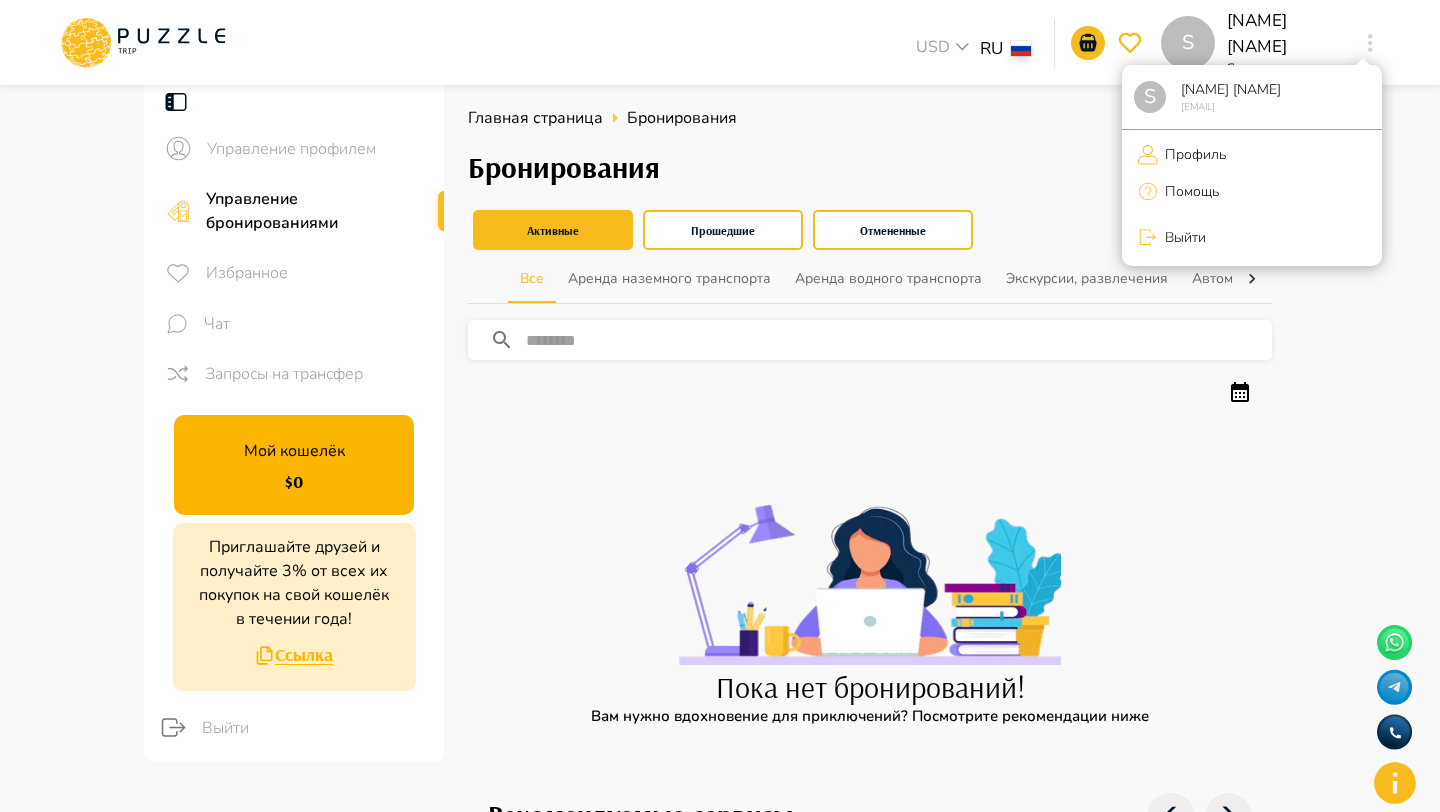 click on "Профиль" at bounding box center [1192, 154] 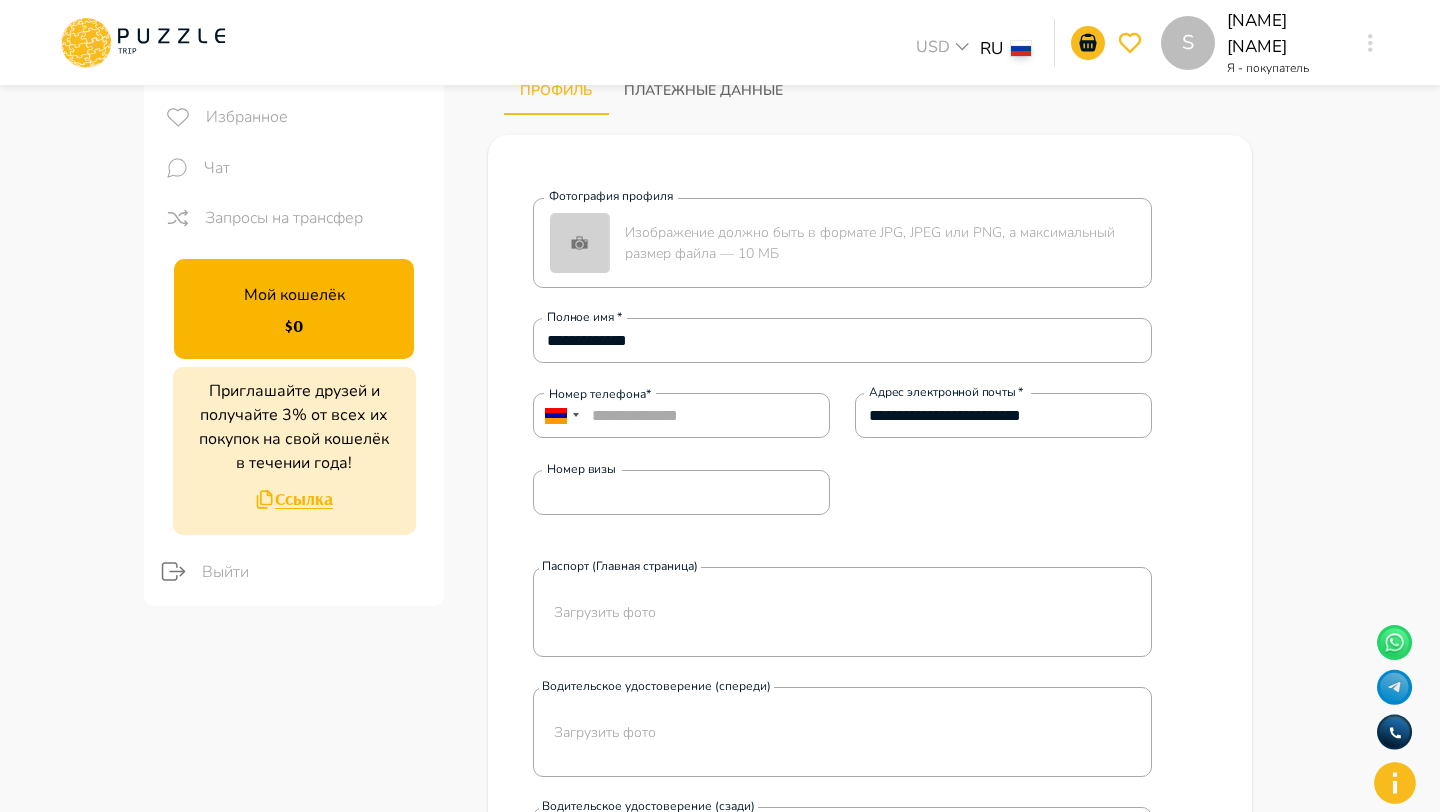 scroll, scrollTop: 0, scrollLeft: 0, axis: both 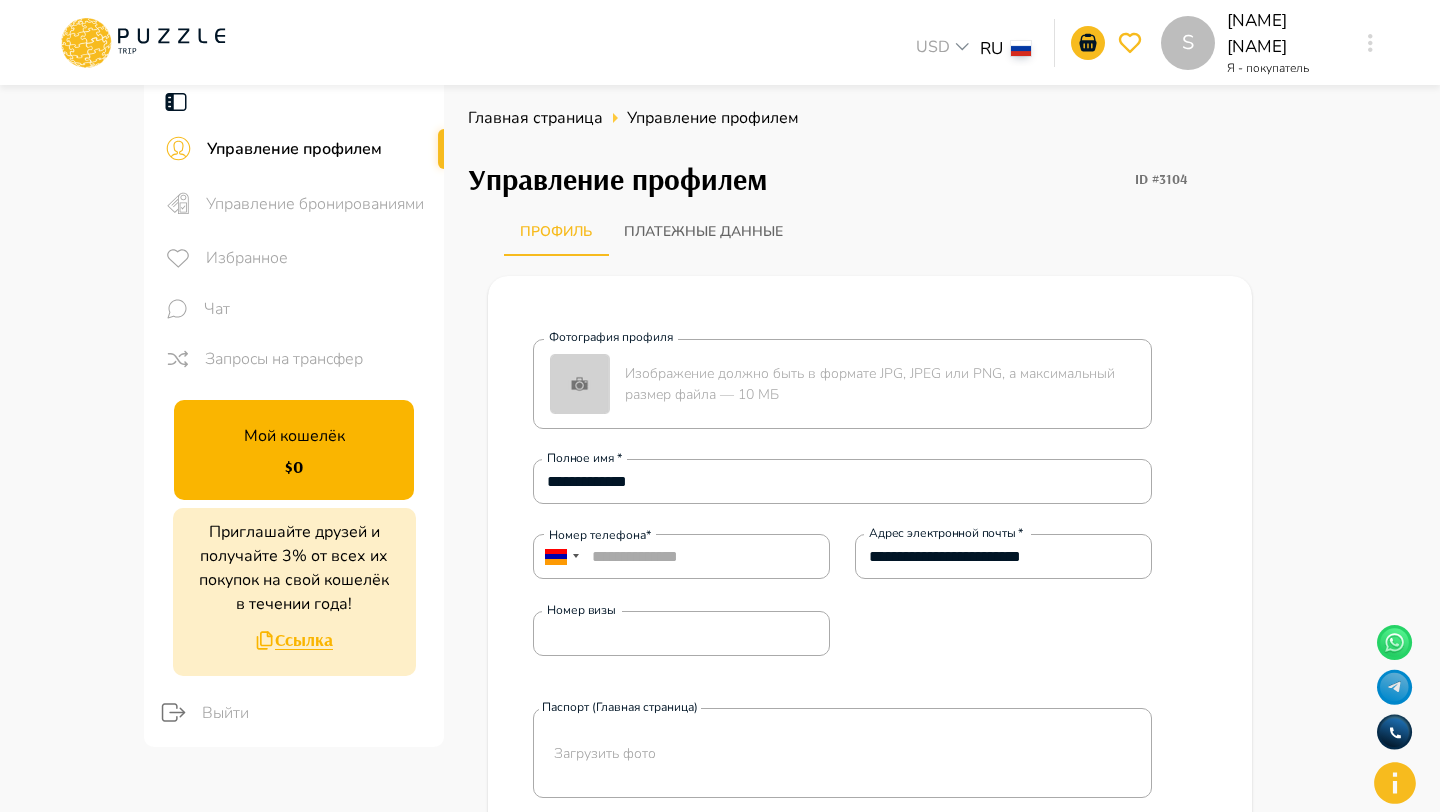 click on "Выйти" at bounding box center (315, 713) 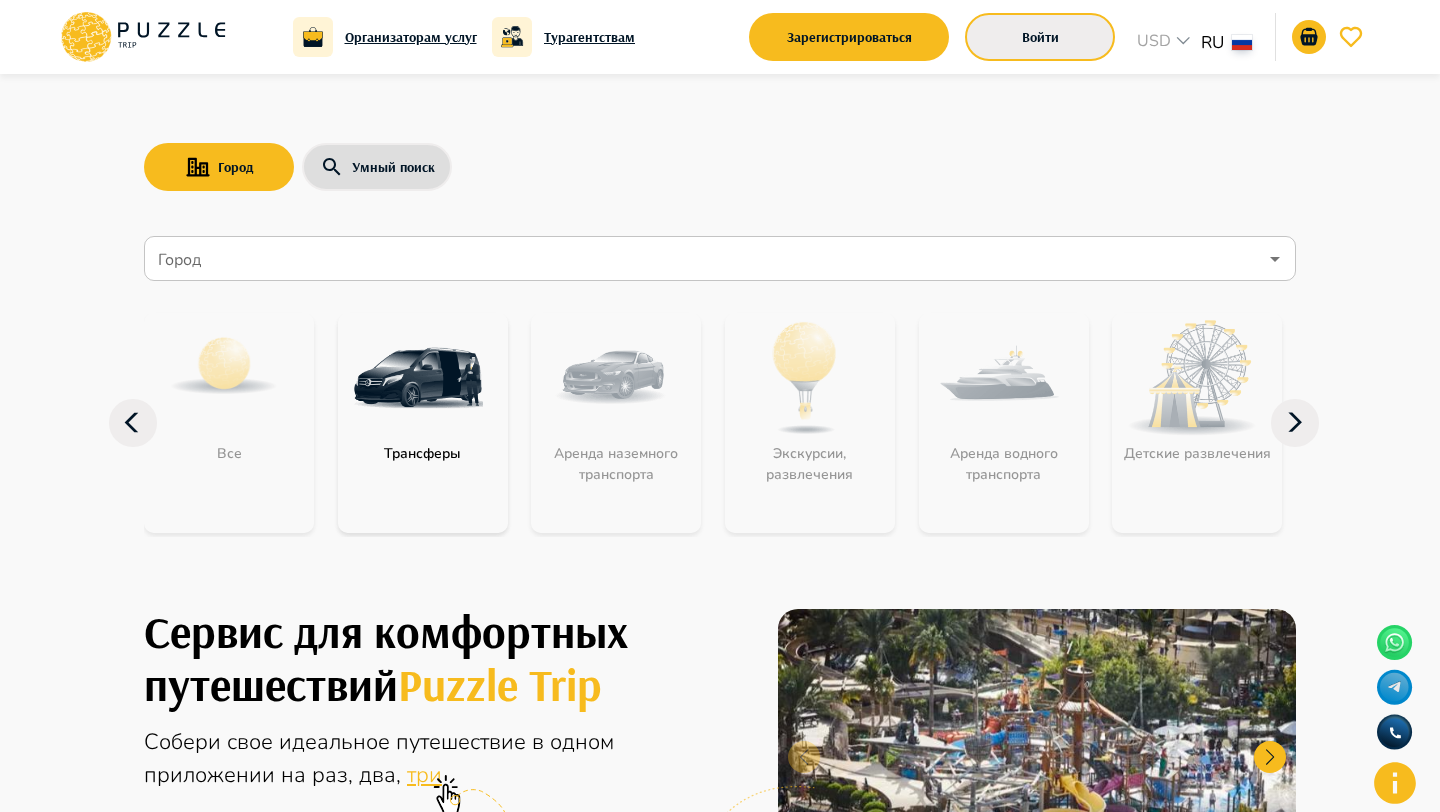 click on "Войти" at bounding box center [1040, 37] 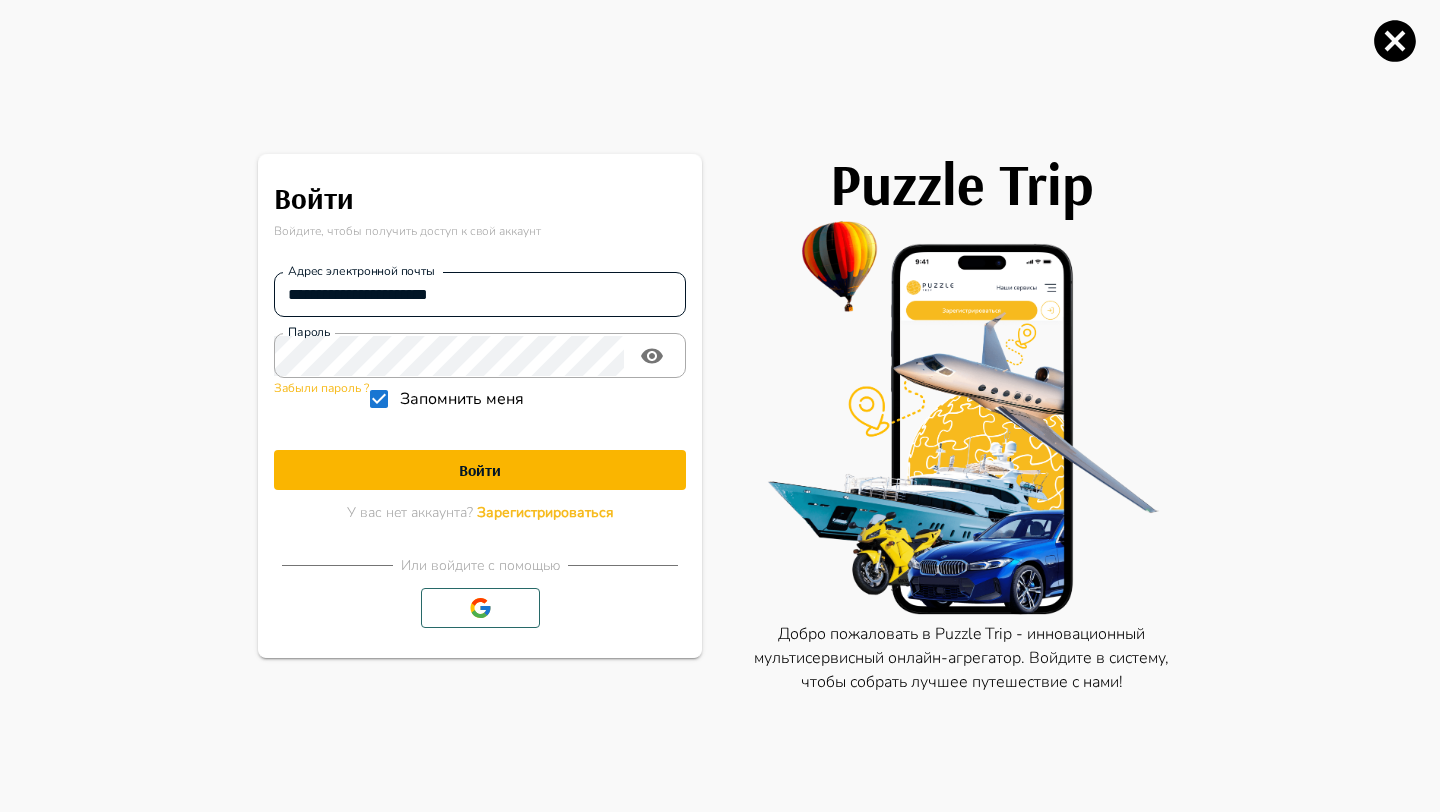 click on "**********" at bounding box center [480, 295] 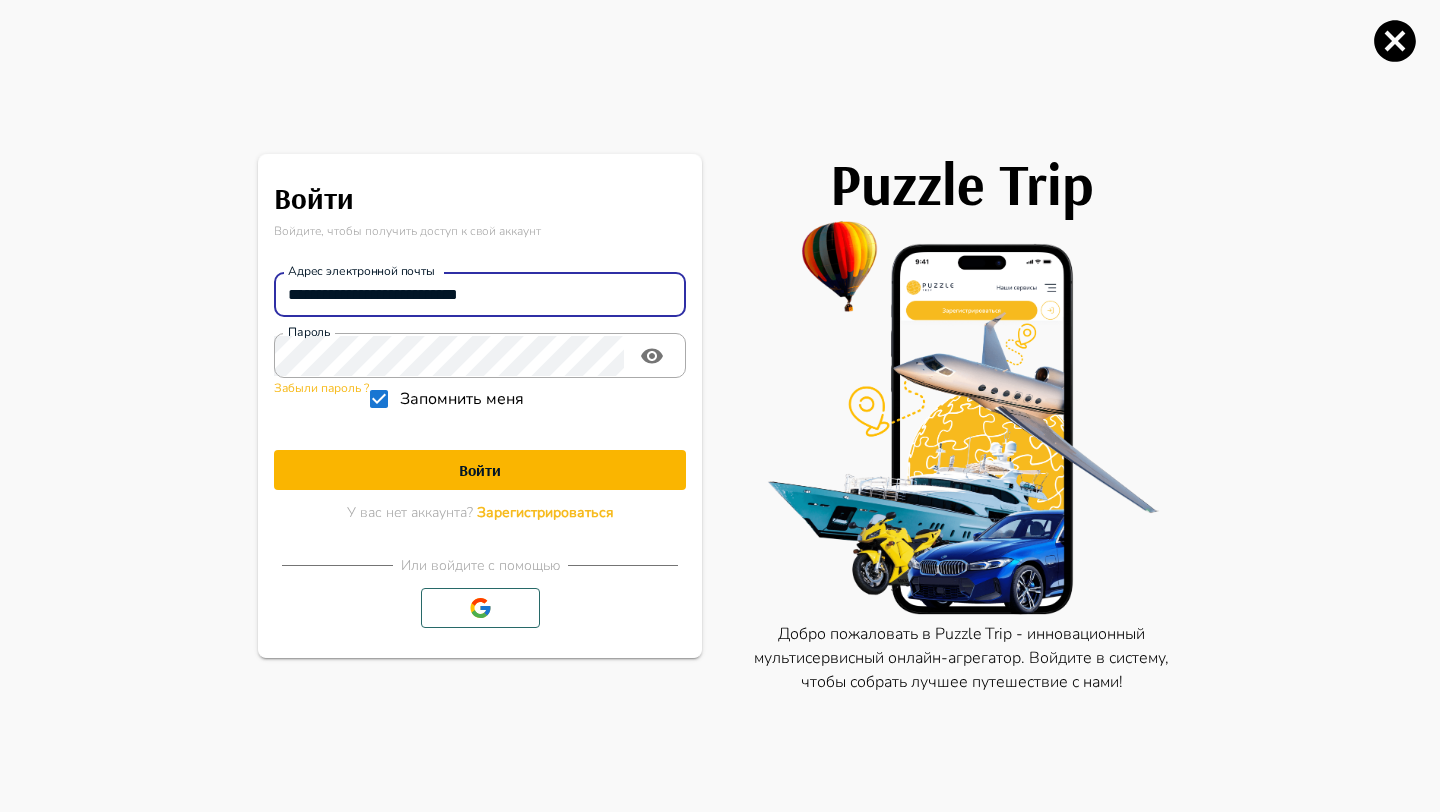 click on "Войти" at bounding box center (480, 470) 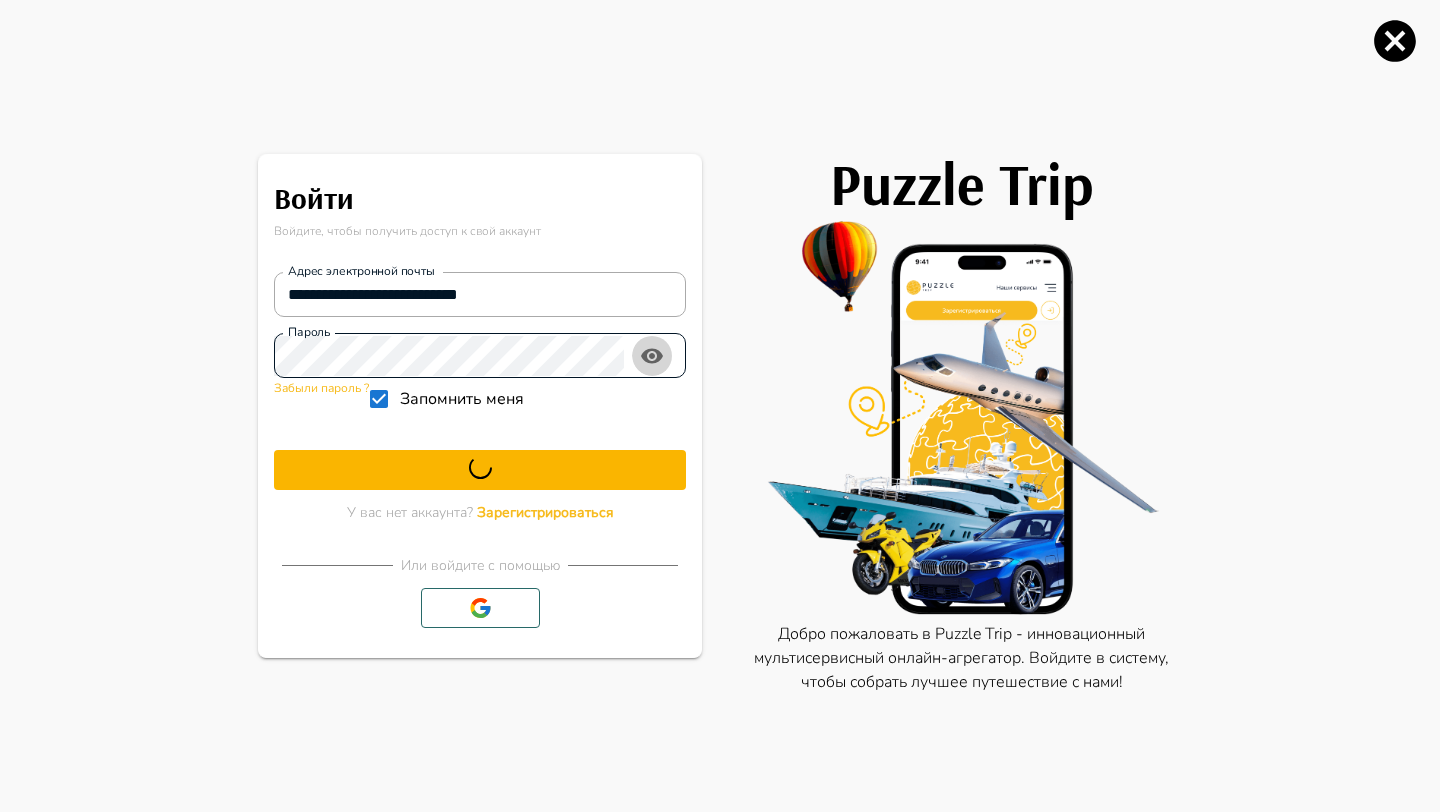 click 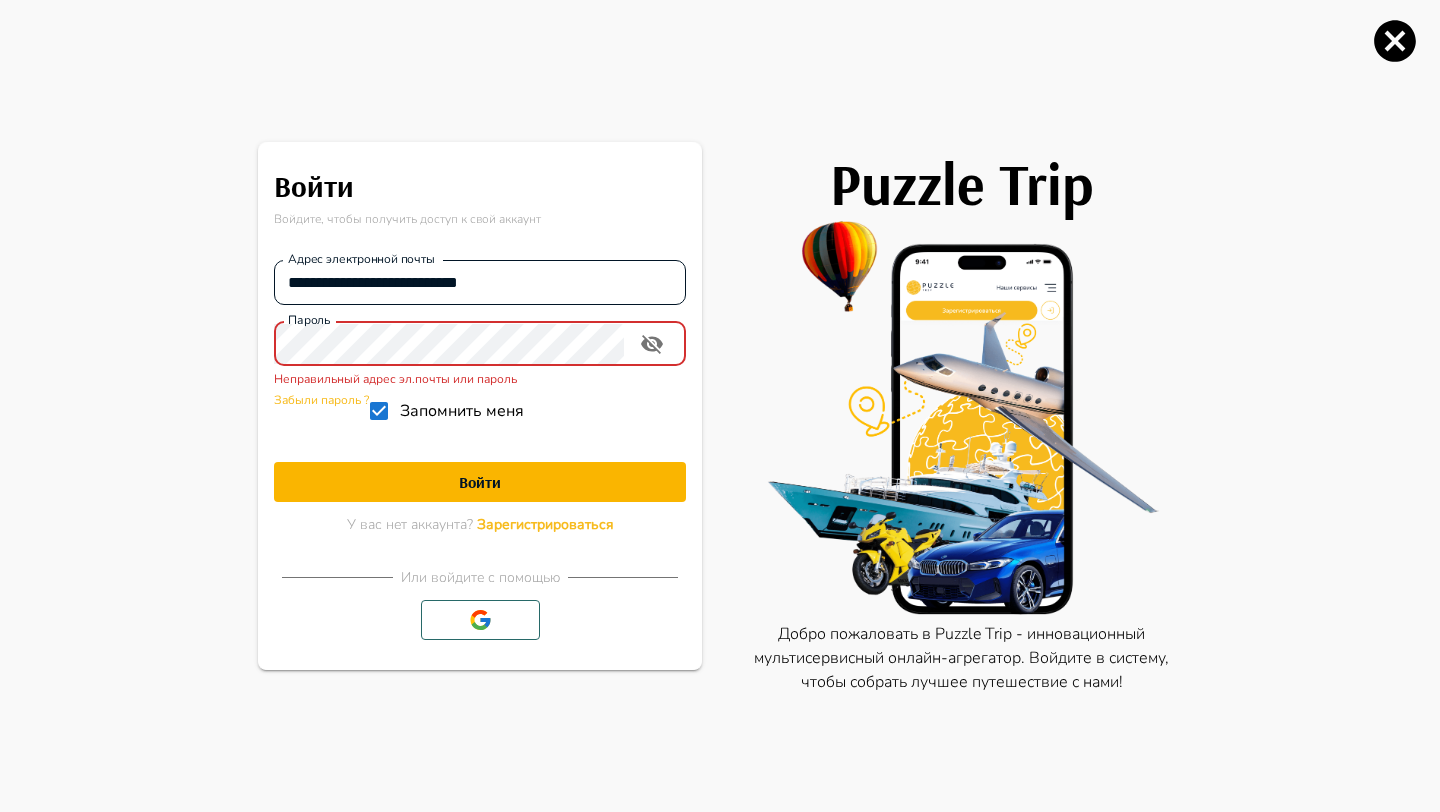 click on "**********" at bounding box center (480, 282) 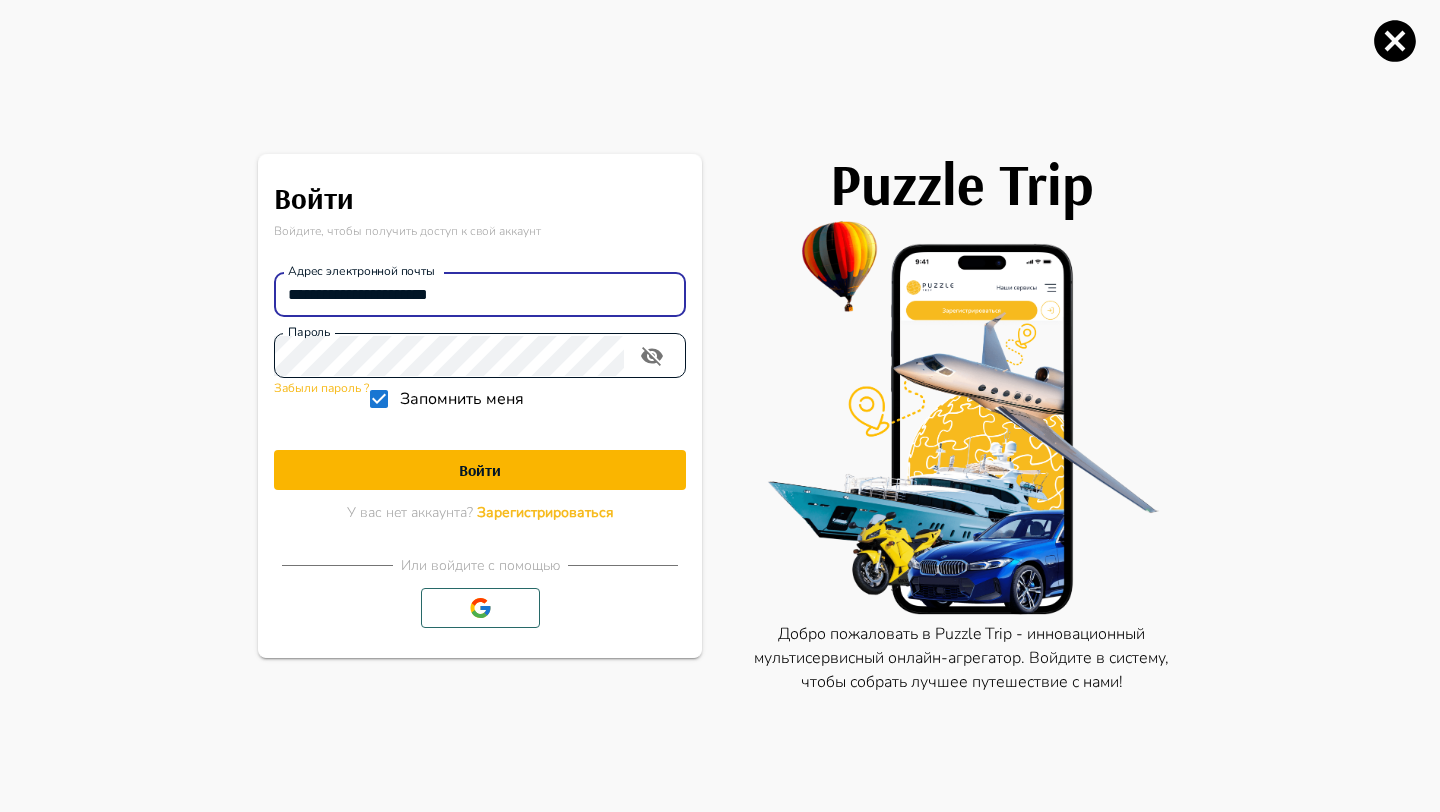 type on "**********" 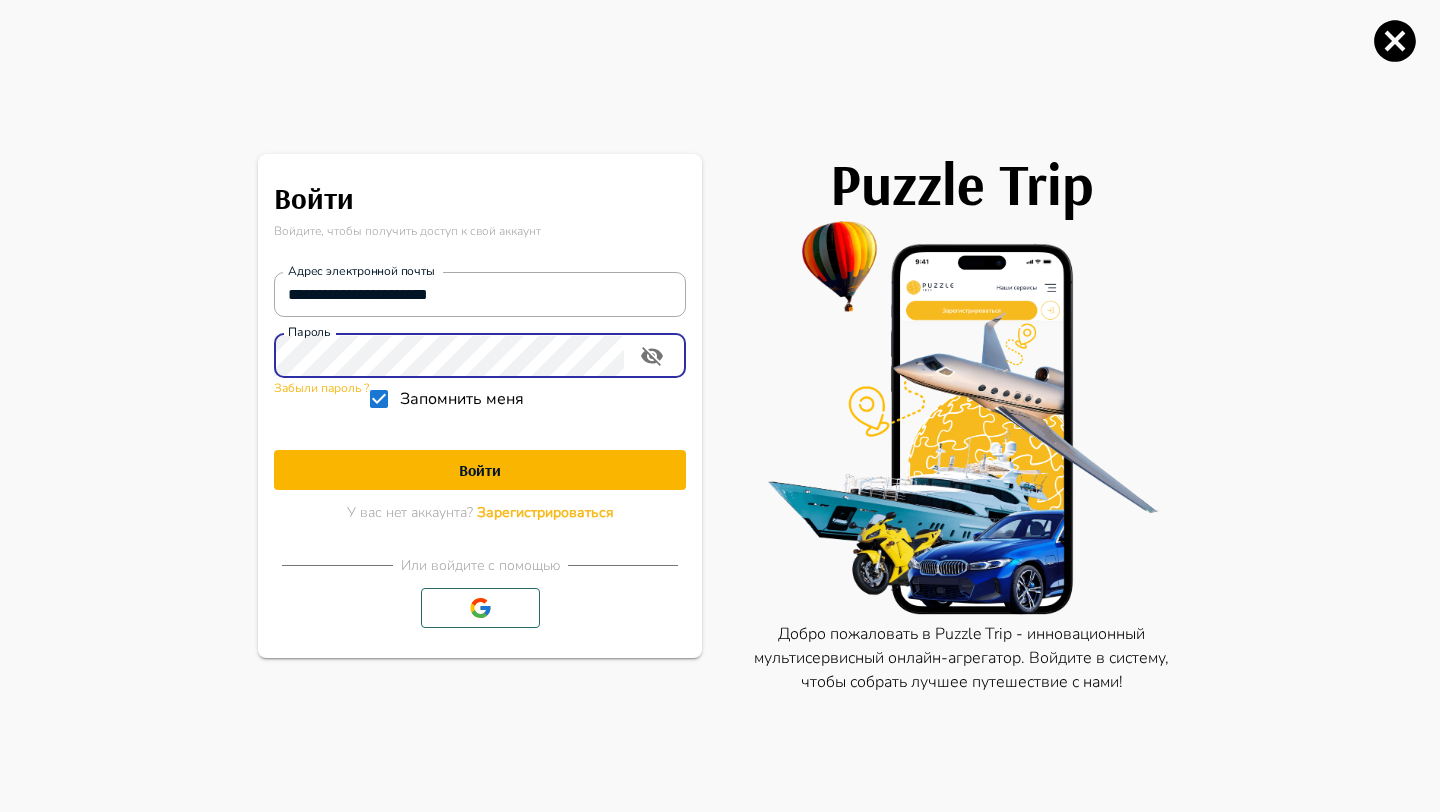 click on "Войти" at bounding box center (480, 470) 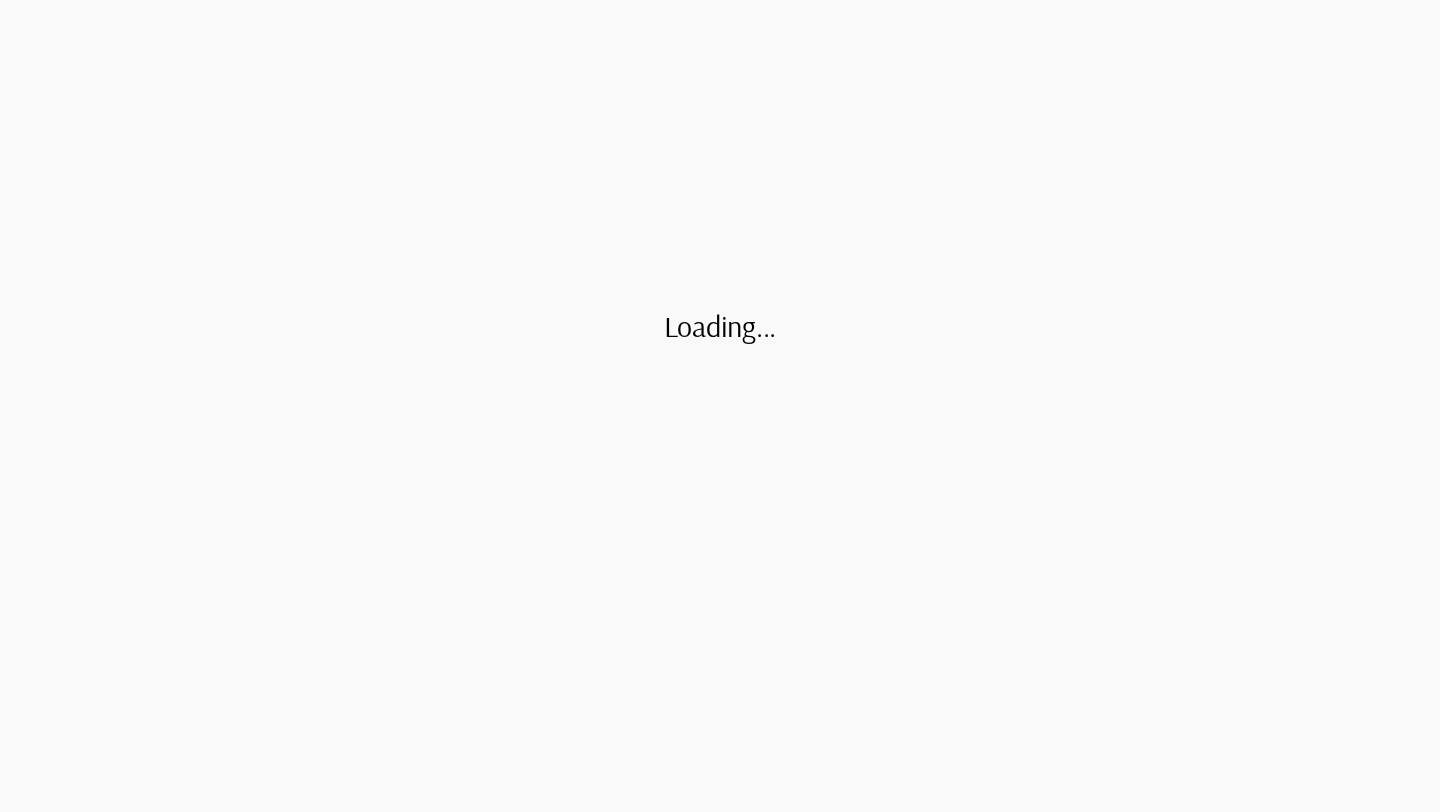 scroll, scrollTop: 0, scrollLeft: 0, axis: both 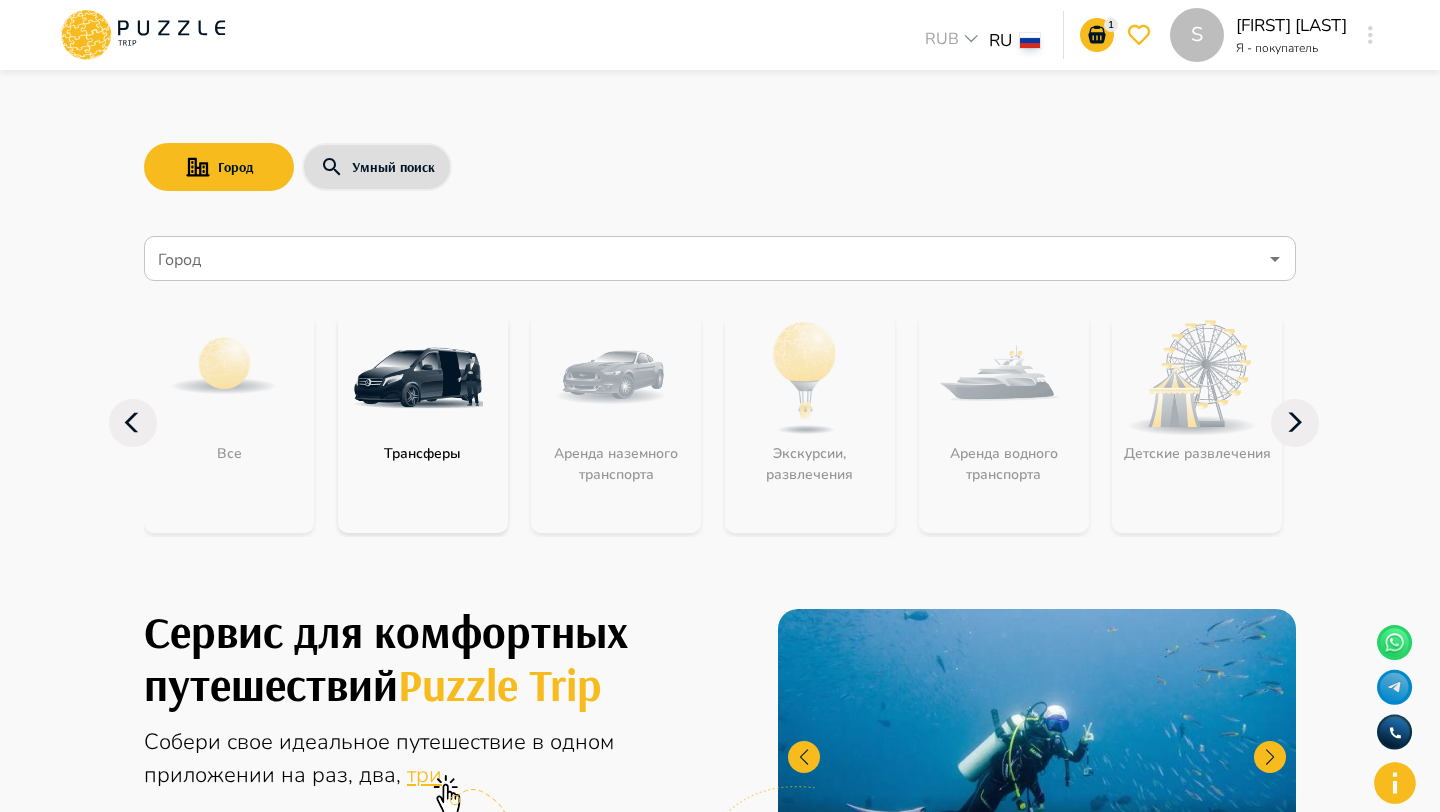 click on "S Syuzanna Tavakalyan Я - покупатель S" at bounding box center (1276, 35) 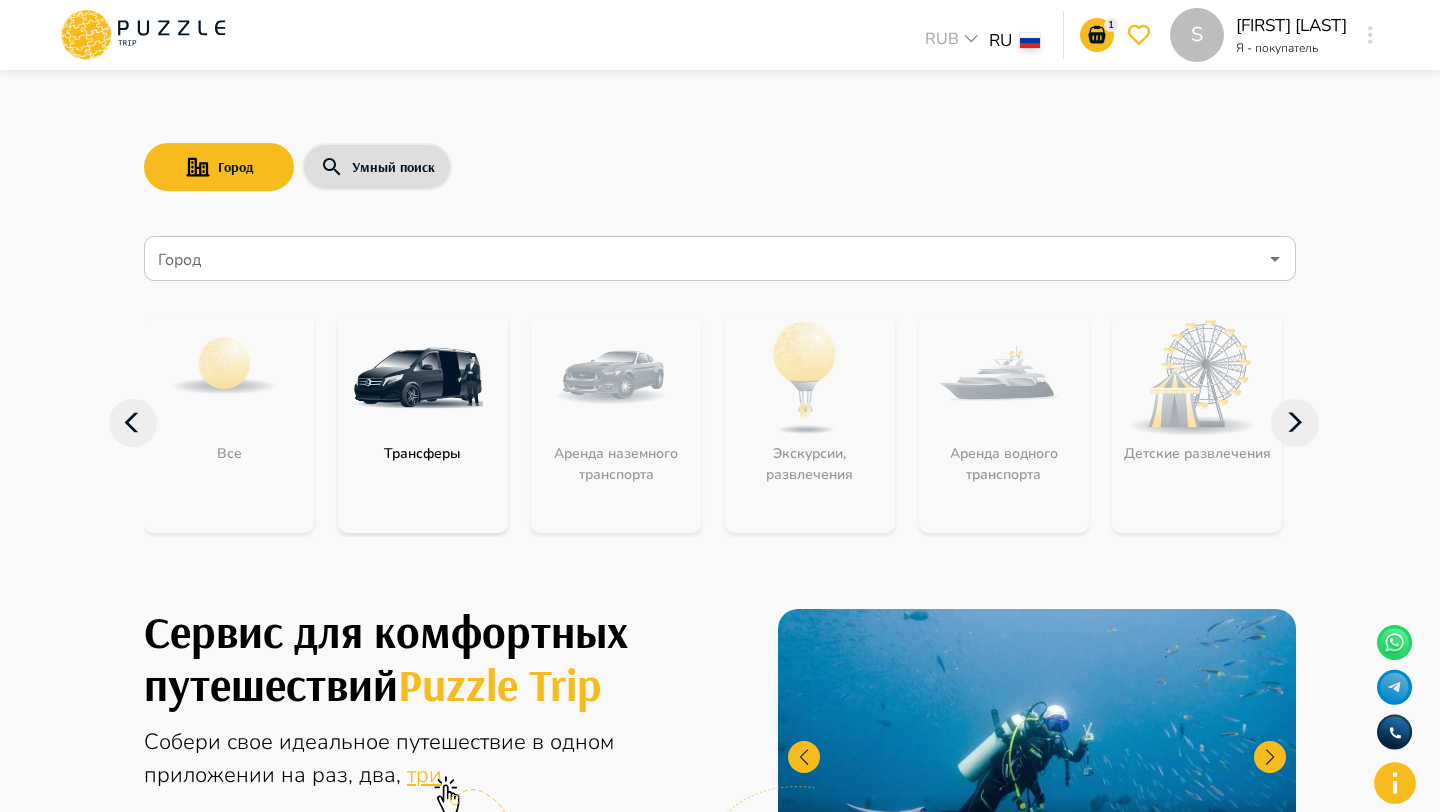 click at bounding box center [1370, 35] 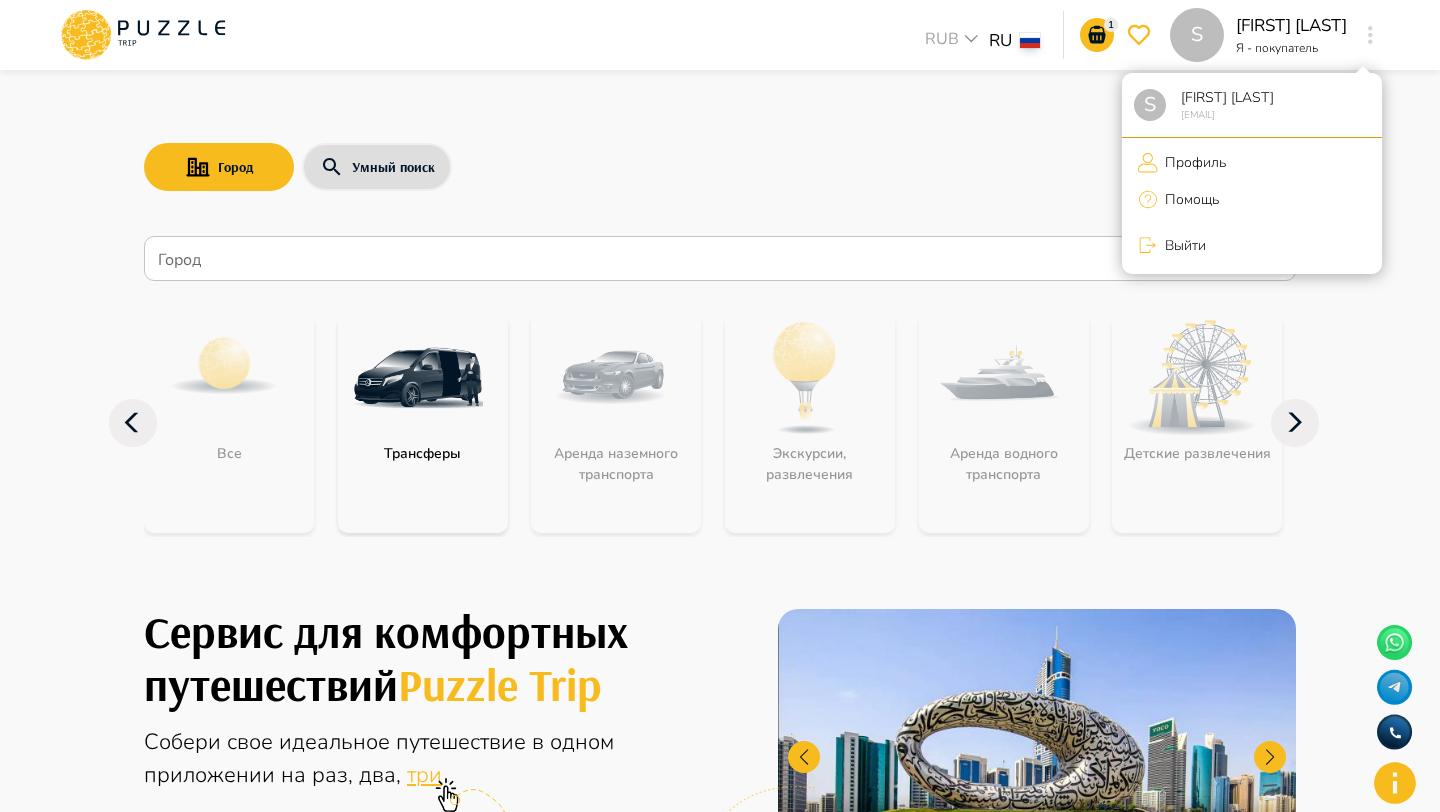 click on "Профиль" at bounding box center (1252, 162) 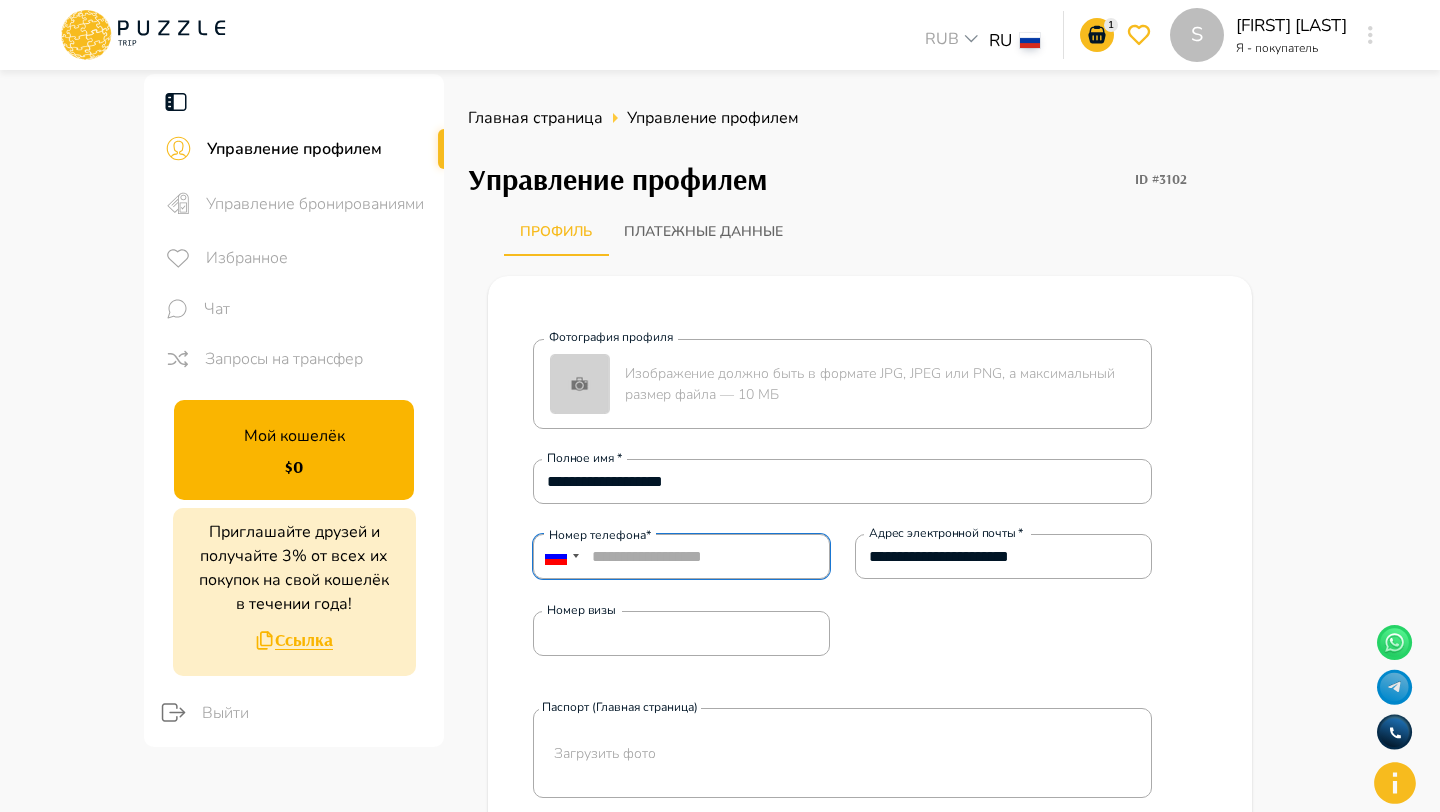 drag, startPoint x: 755, startPoint y: 560, endPoint x: 538, endPoint y: 559, distance: 217.0023 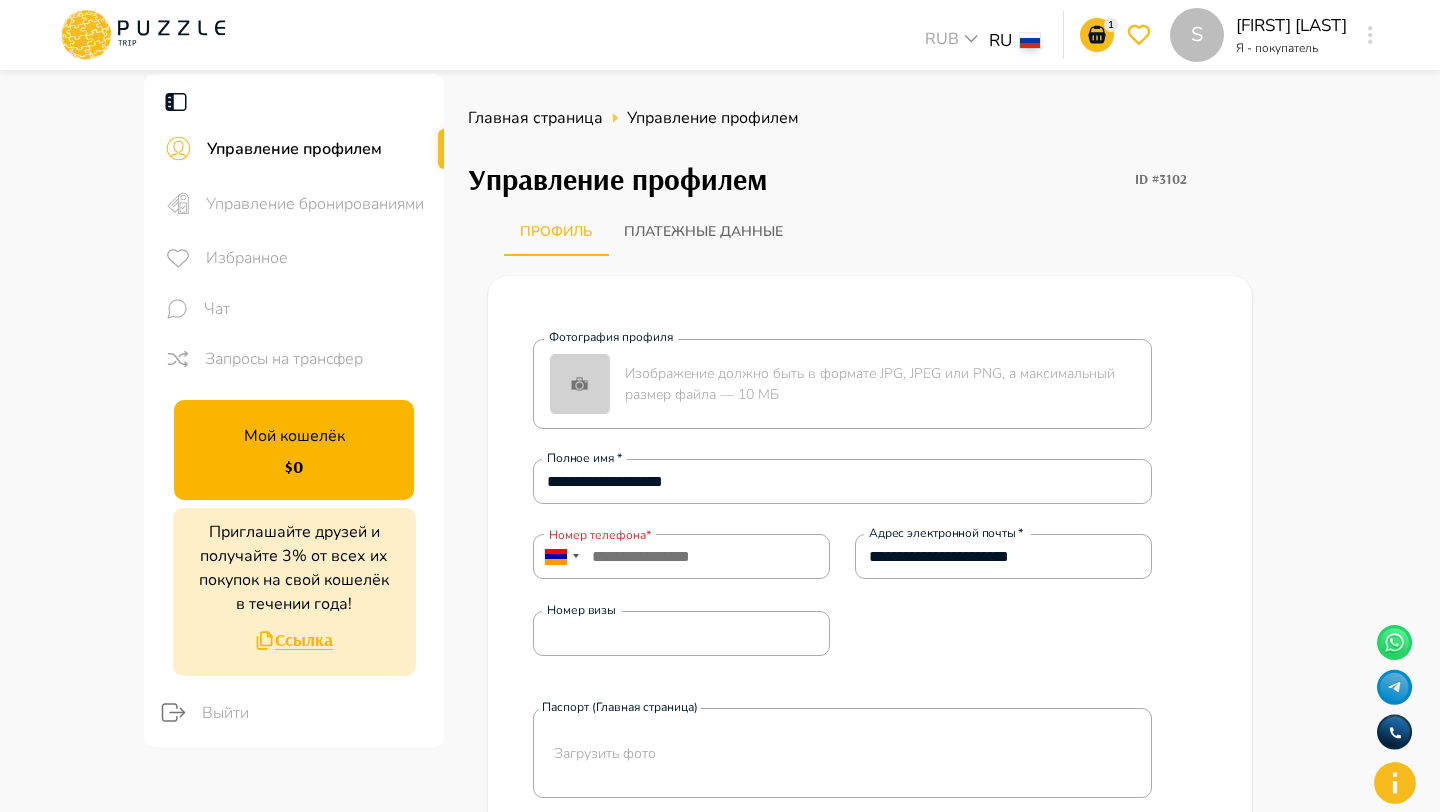 click at bounding box center [1370, 35] 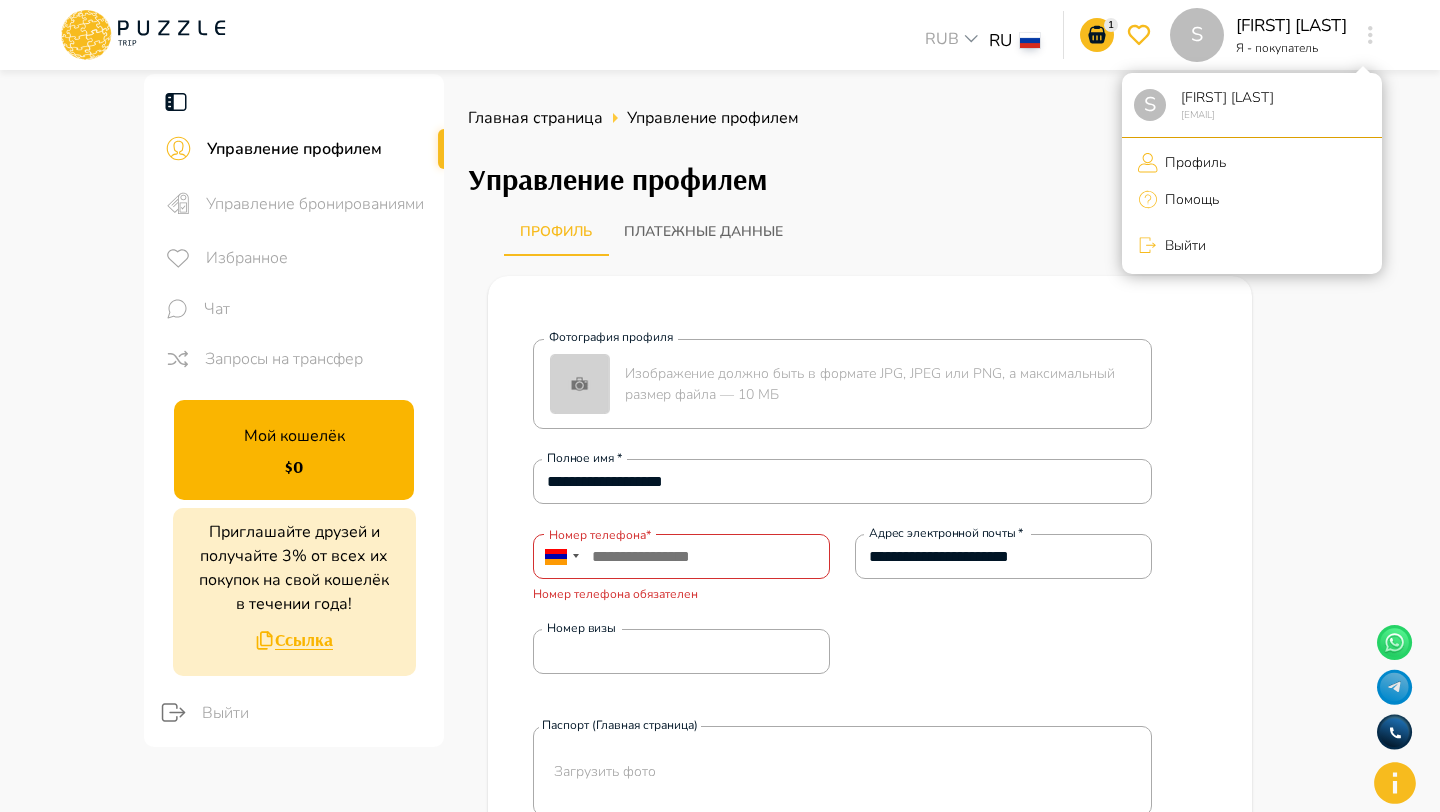 drag, startPoint x: 1043, startPoint y: 156, endPoint x: 983, endPoint y: 156, distance: 60 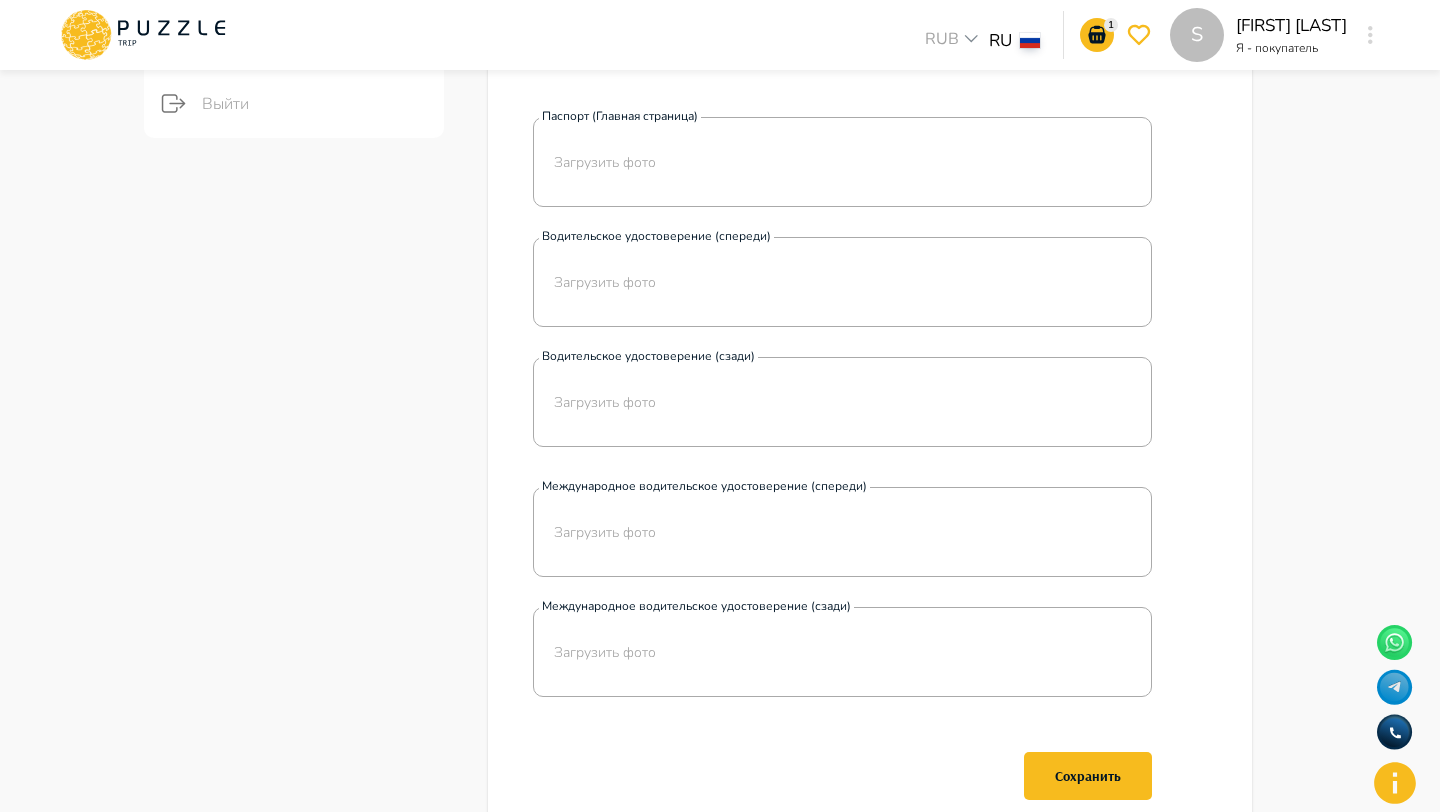 scroll, scrollTop: 838, scrollLeft: 0, axis: vertical 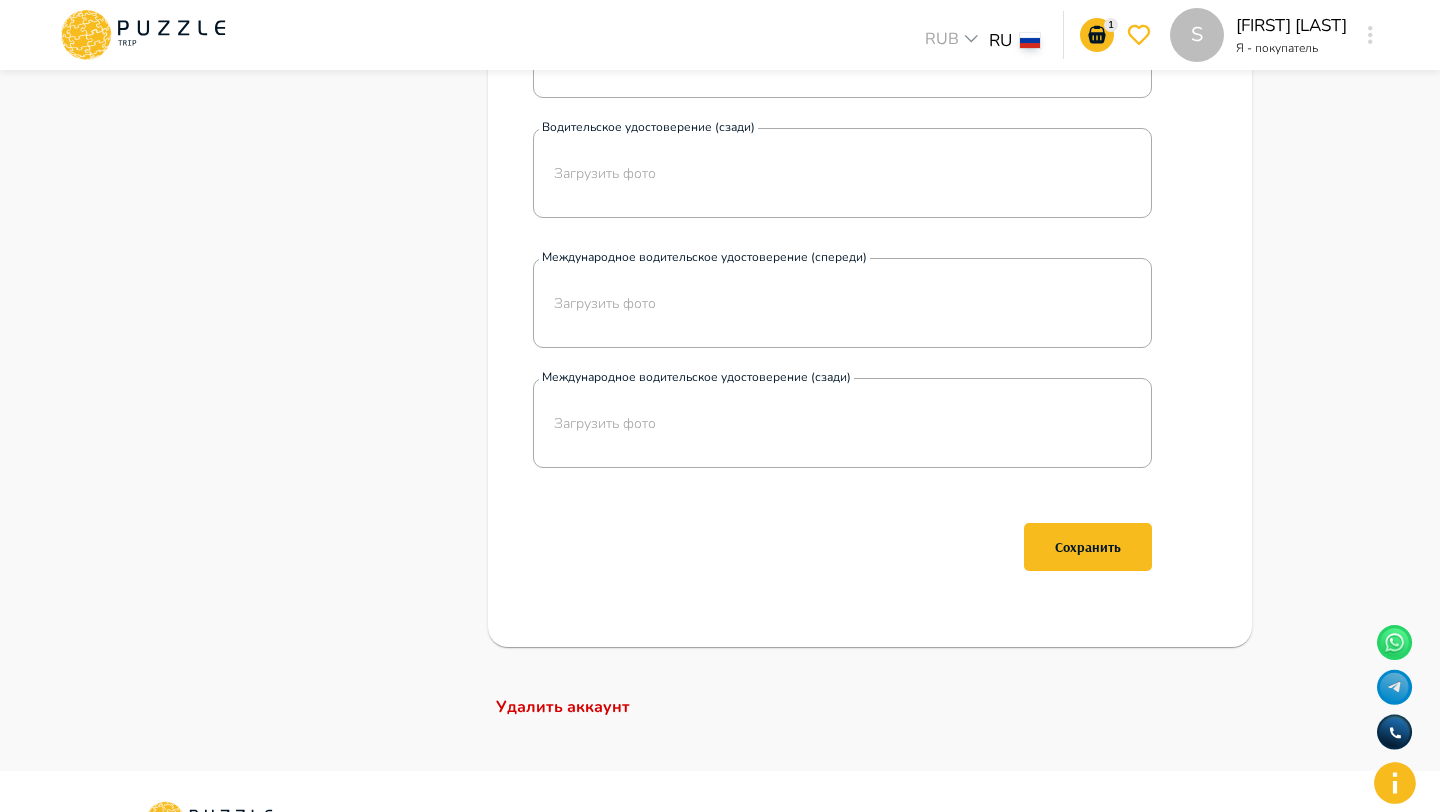 click on "Удалить аккаунт" at bounding box center [870, 707] 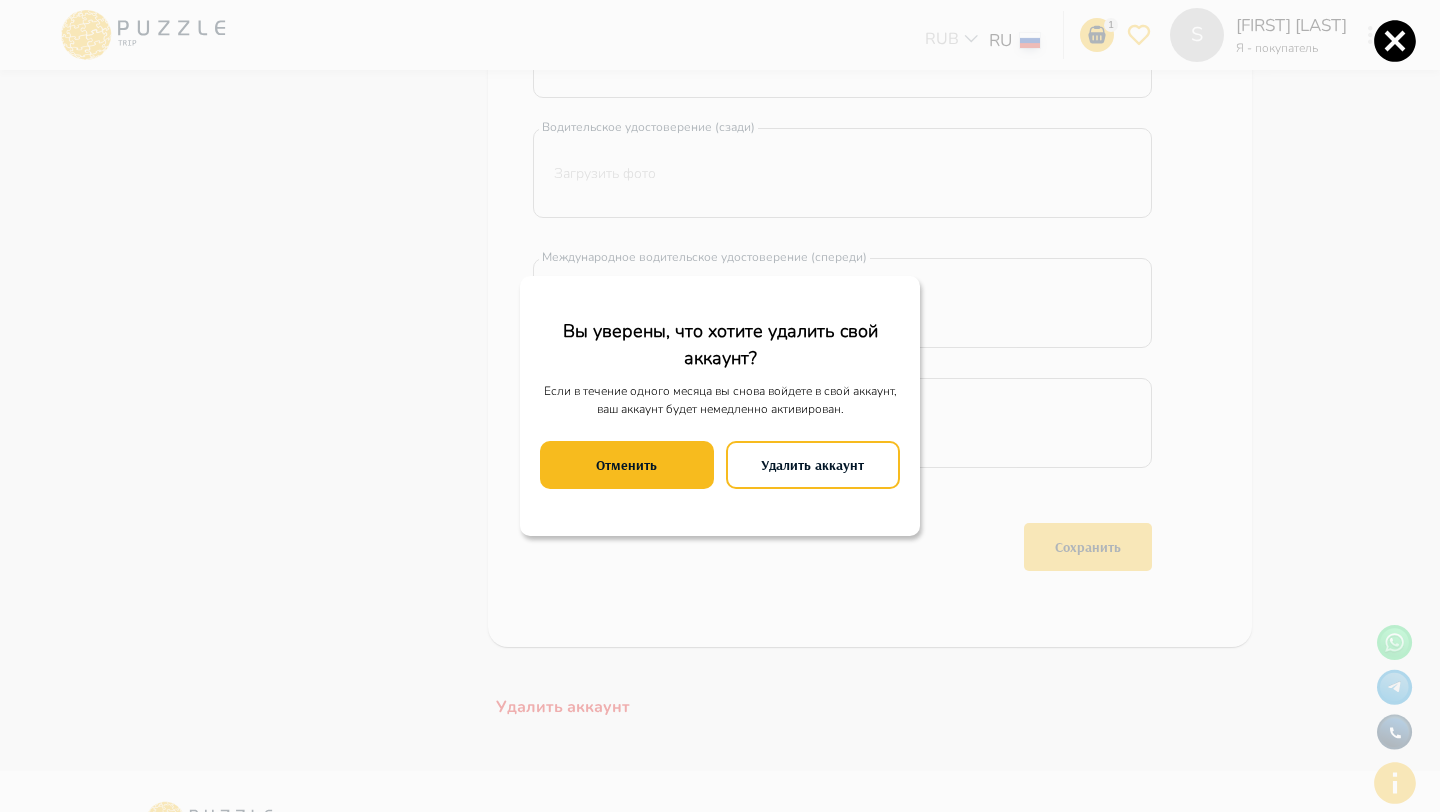 click on "Вы уверены, что хотите удалить свой аккаунт? Если в течение одного месяца вы снова войдете в свой аккаунт, ваш аккаунт будет немедленно активирован. Отменить Удалить аккаунт" at bounding box center (720, 406) 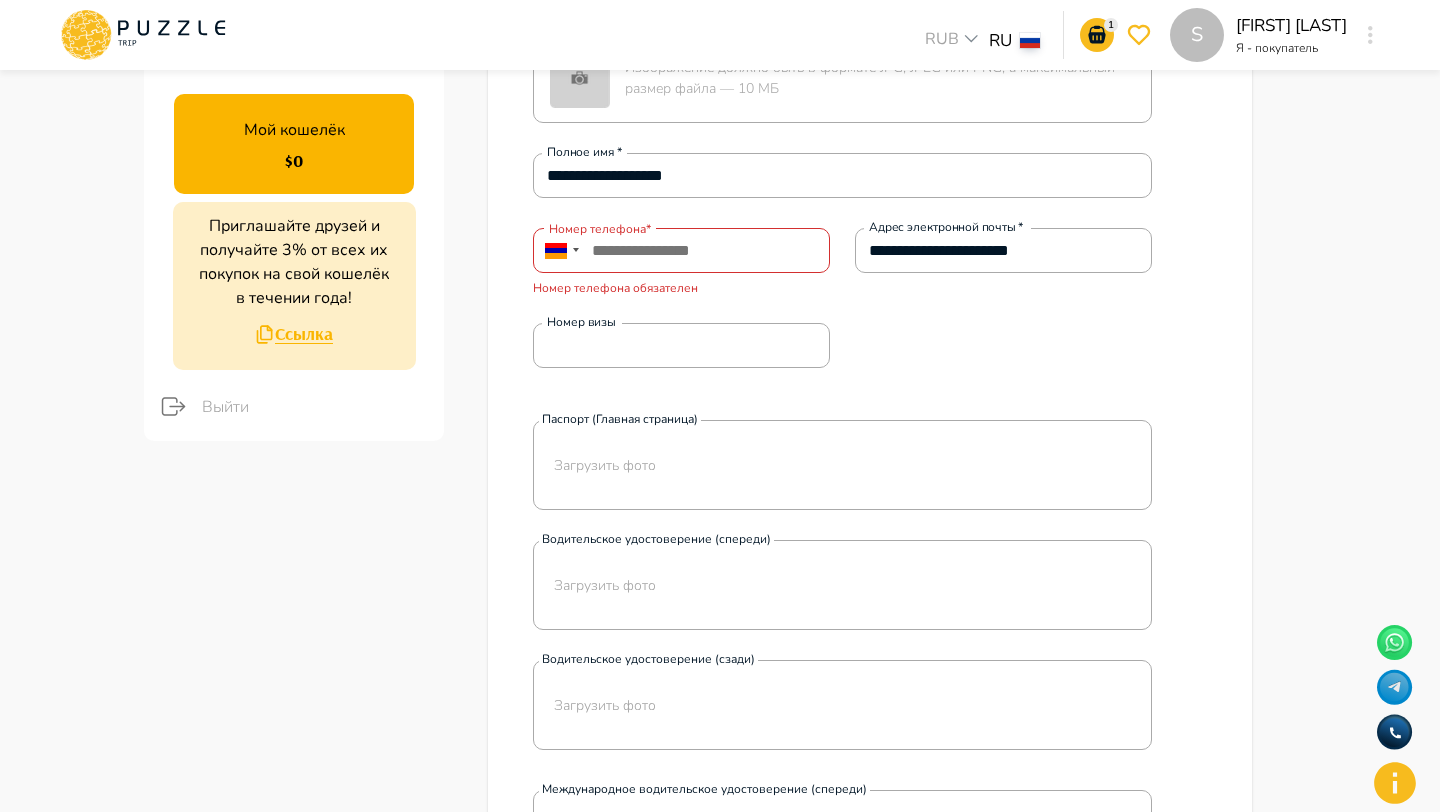 scroll, scrollTop: 201, scrollLeft: 0, axis: vertical 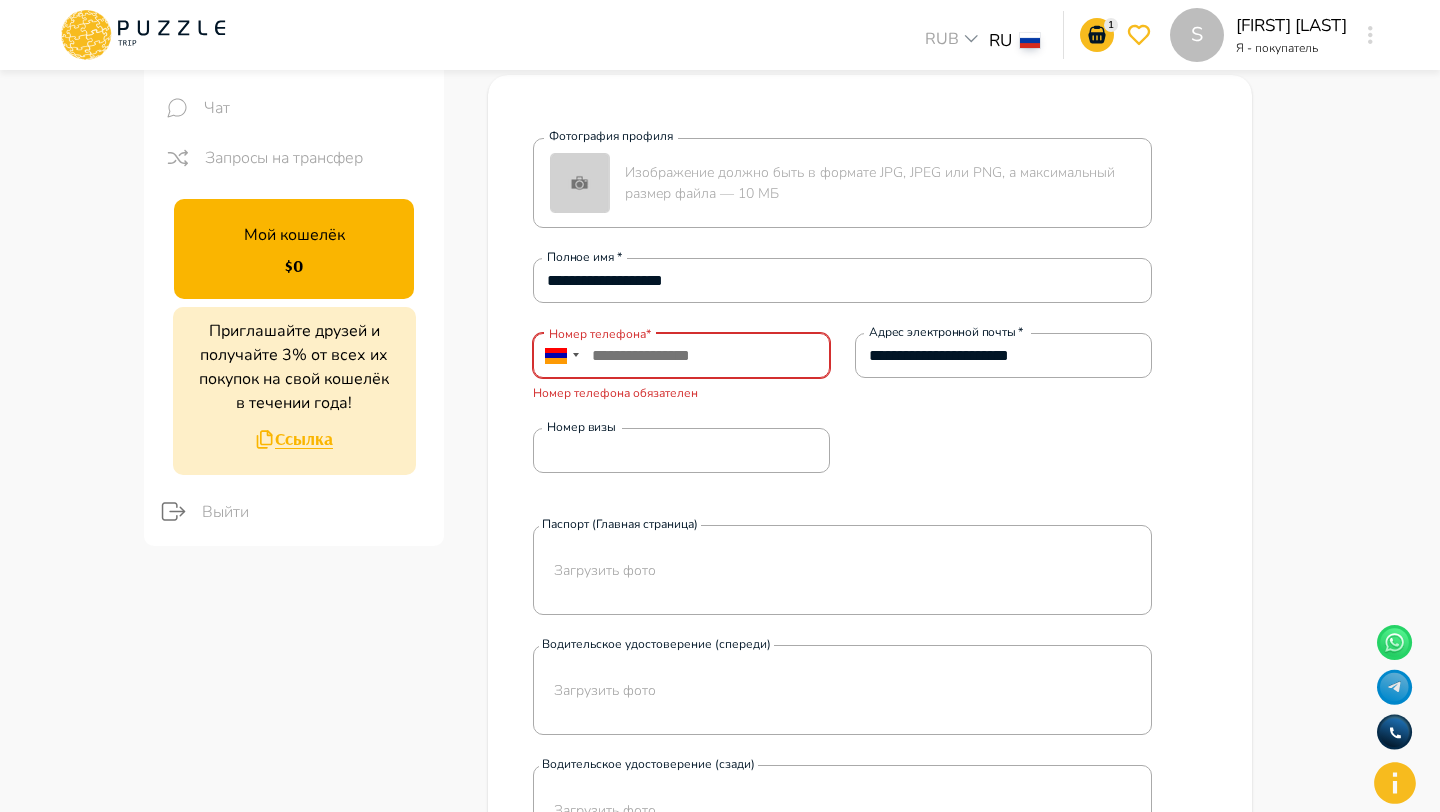 click at bounding box center [681, 355] 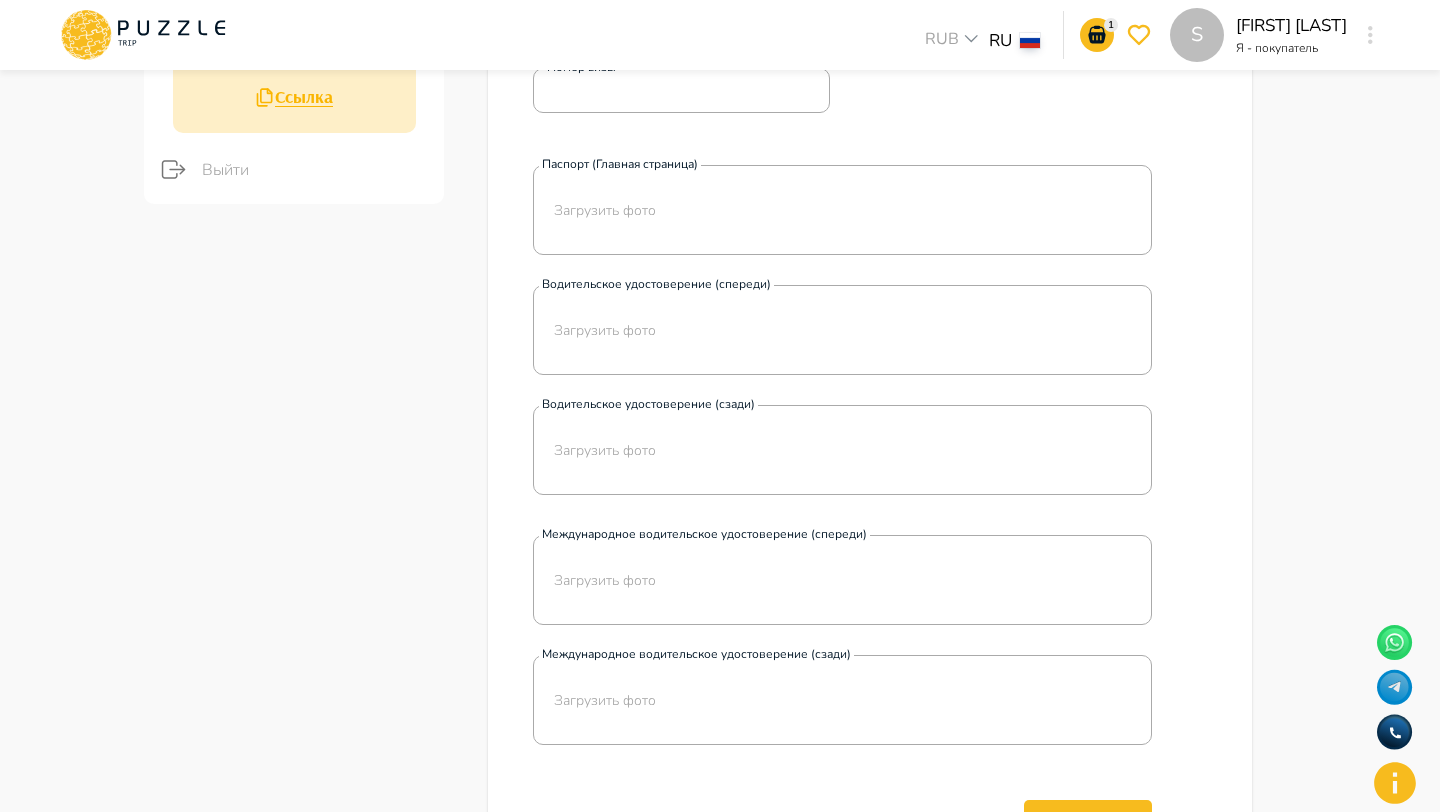 scroll, scrollTop: 655, scrollLeft: 0, axis: vertical 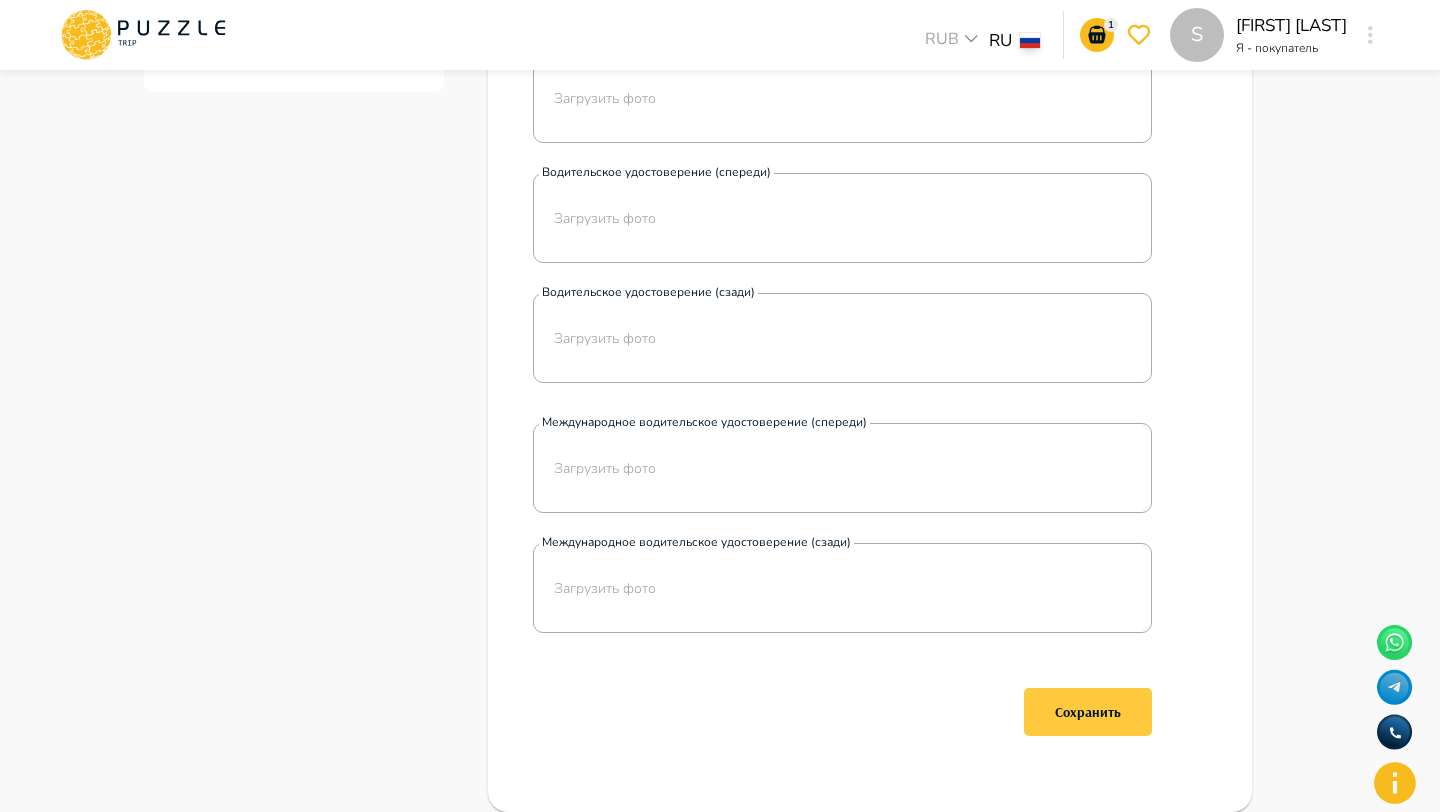 type on "**********" 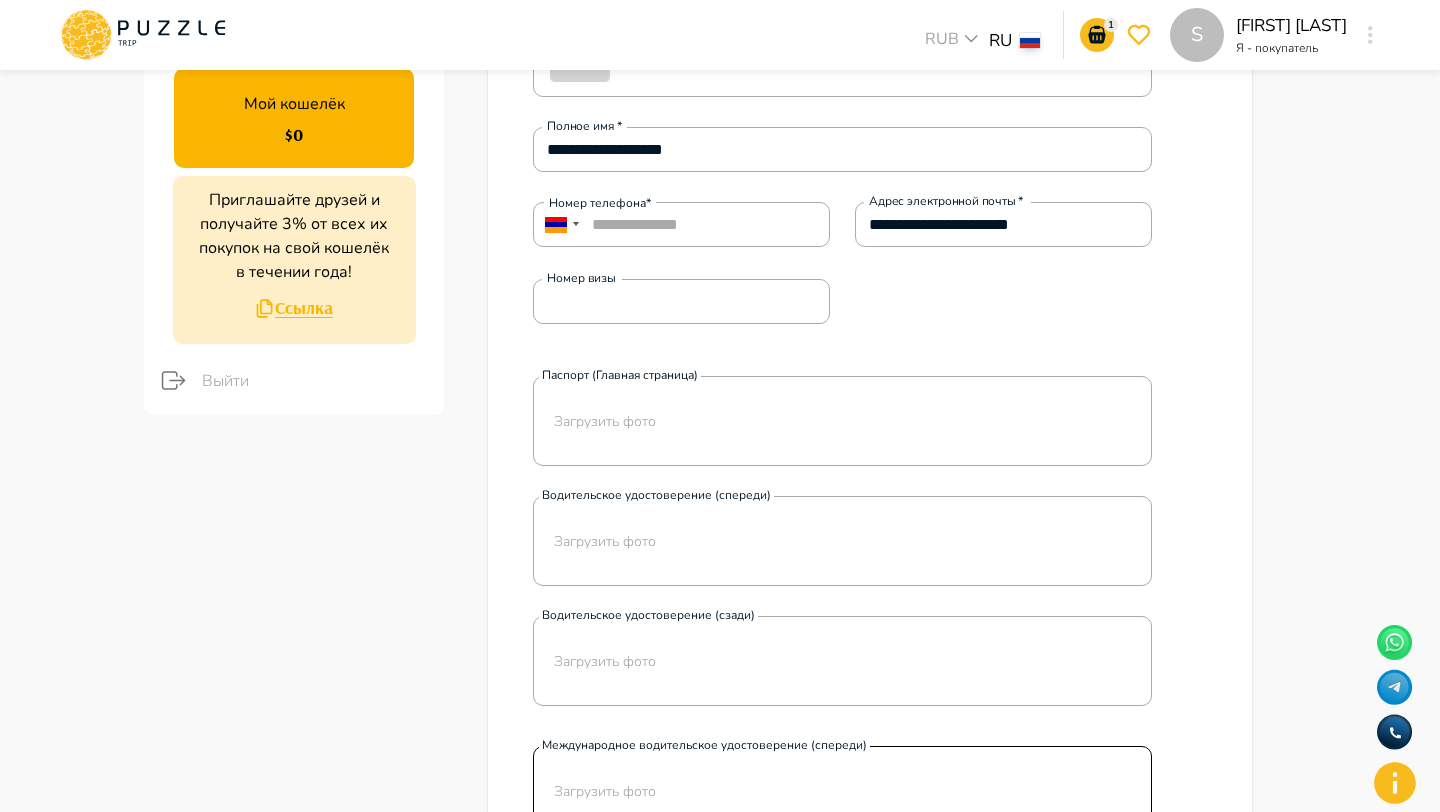 scroll, scrollTop: 0, scrollLeft: 0, axis: both 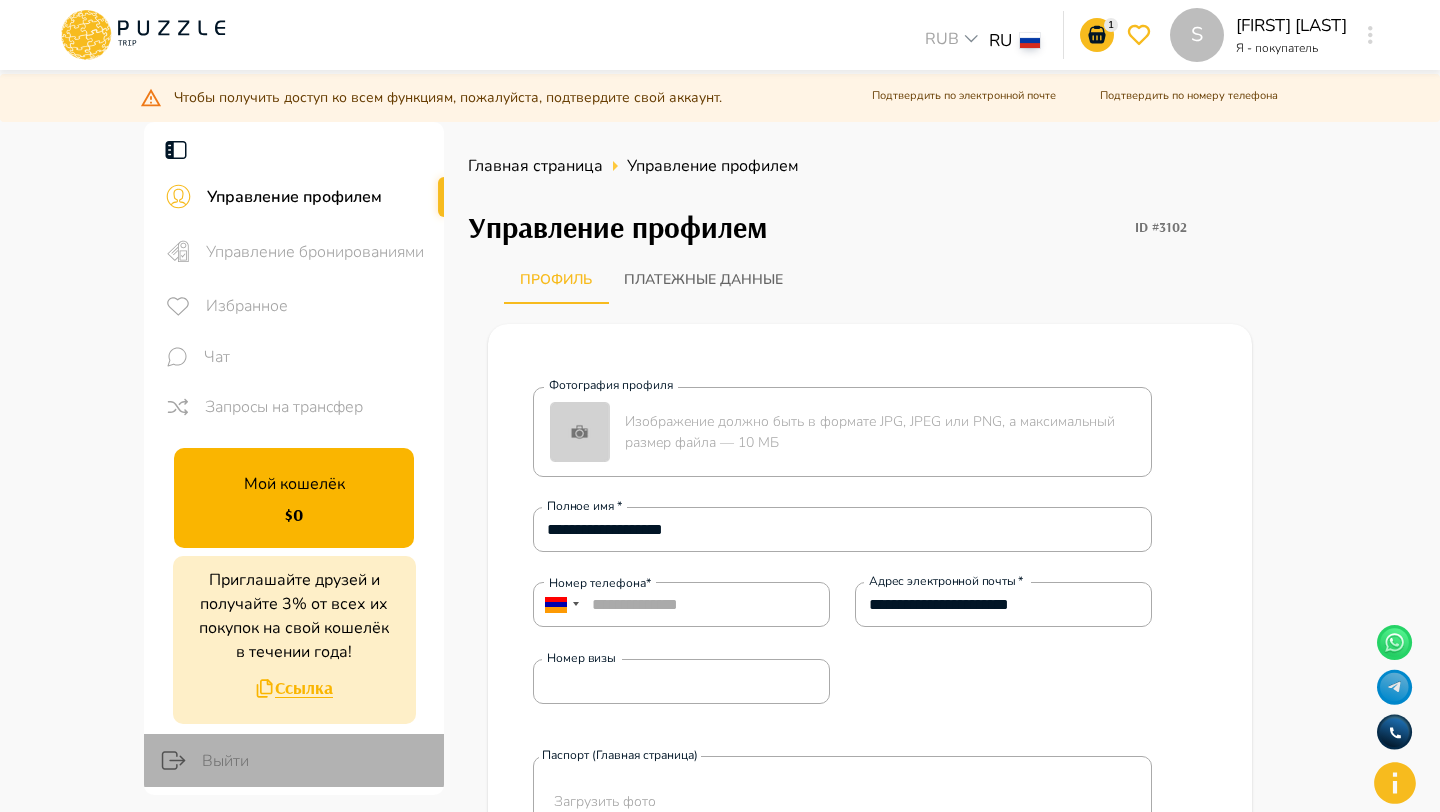 click on "Выйти" at bounding box center (315, 761) 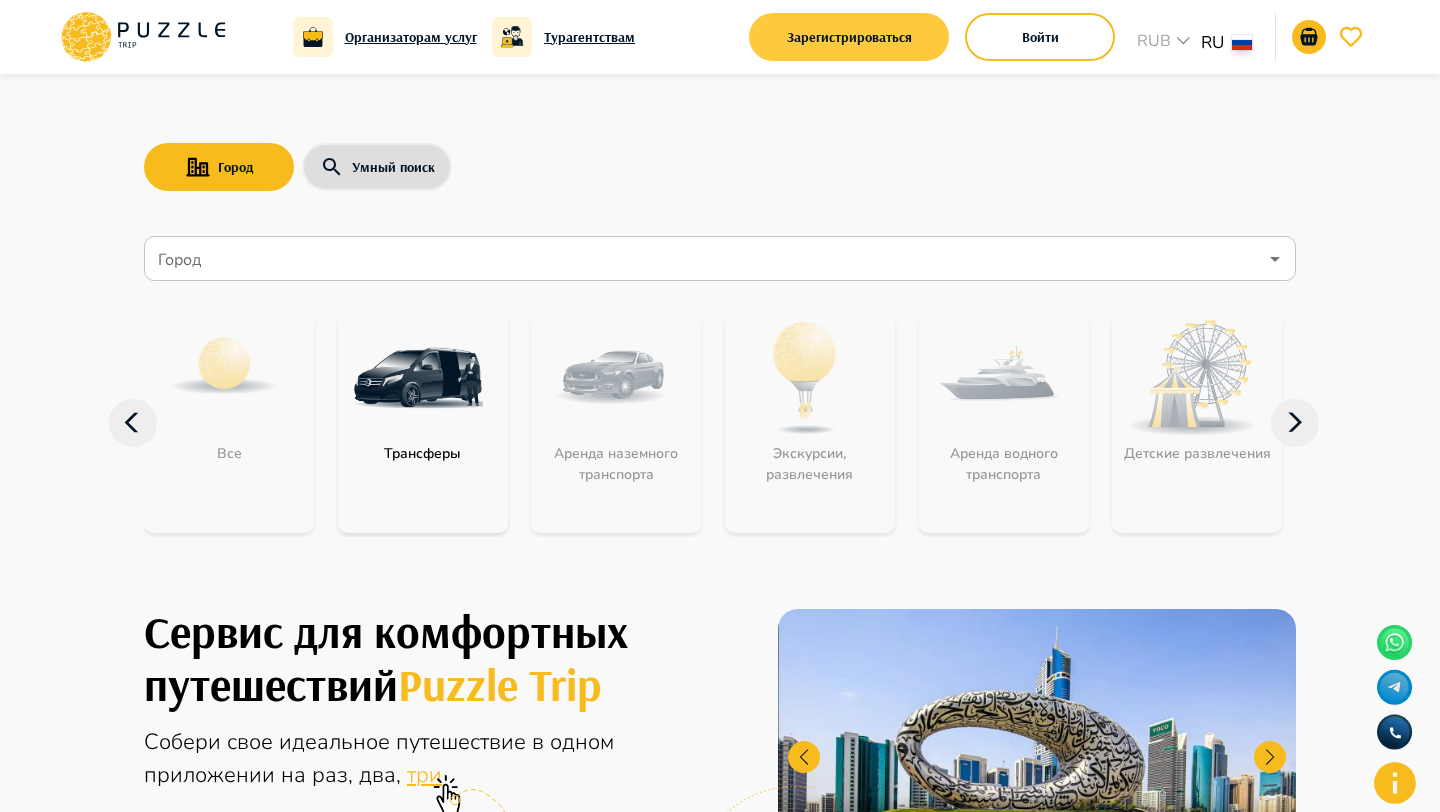 click on "Зарегистрироваться" at bounding box center [849, 37] 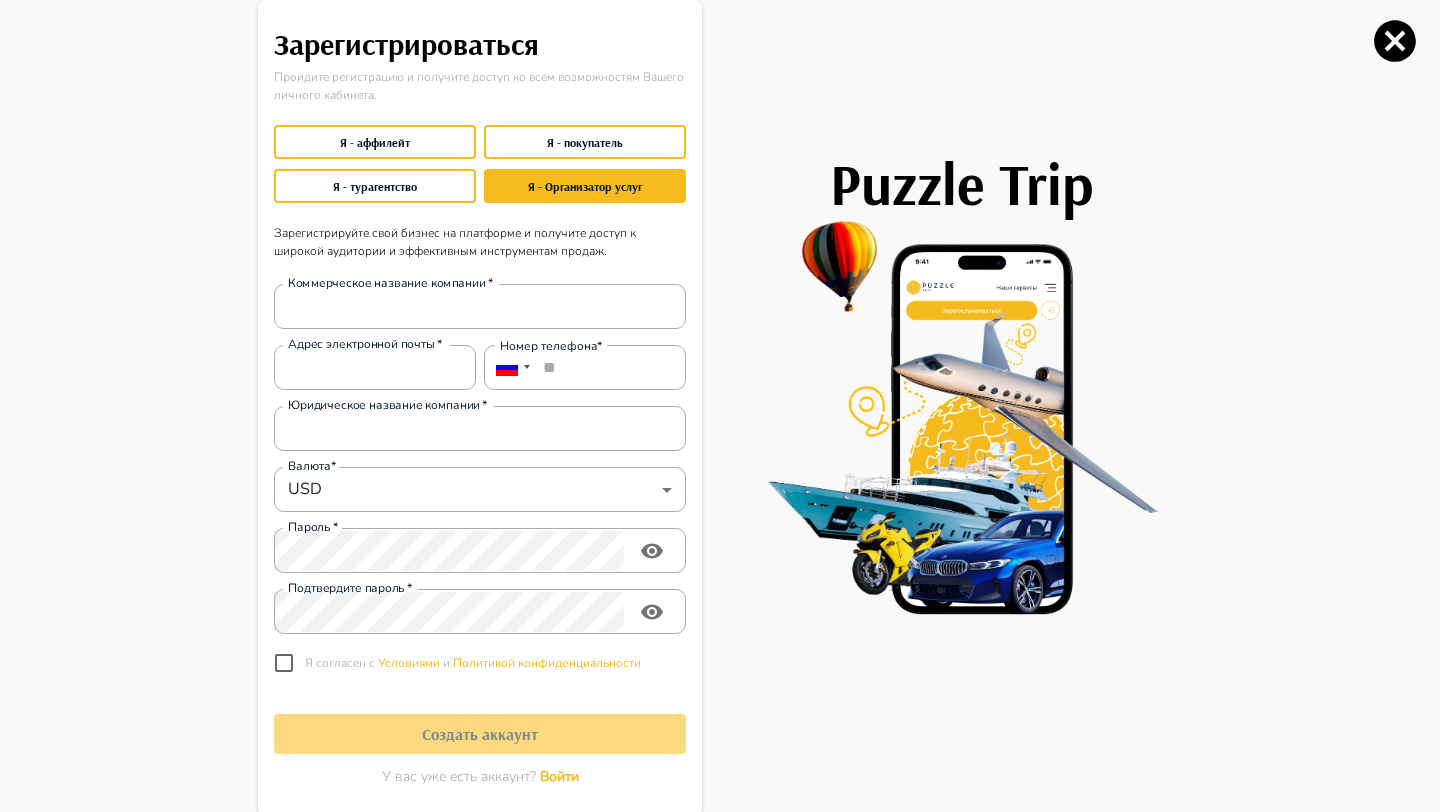 type on "**********" 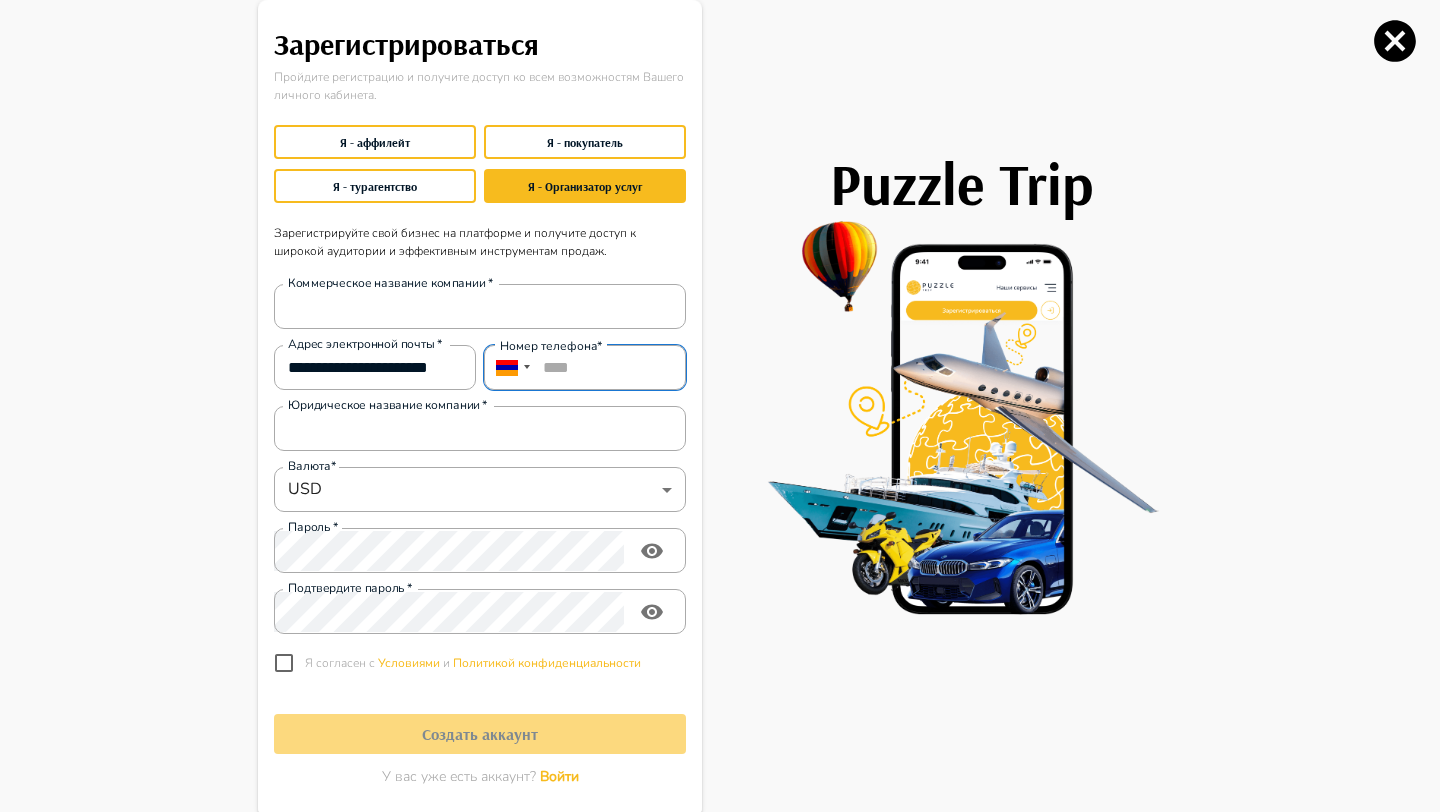 click on "****" at bounding box center (585, 367) 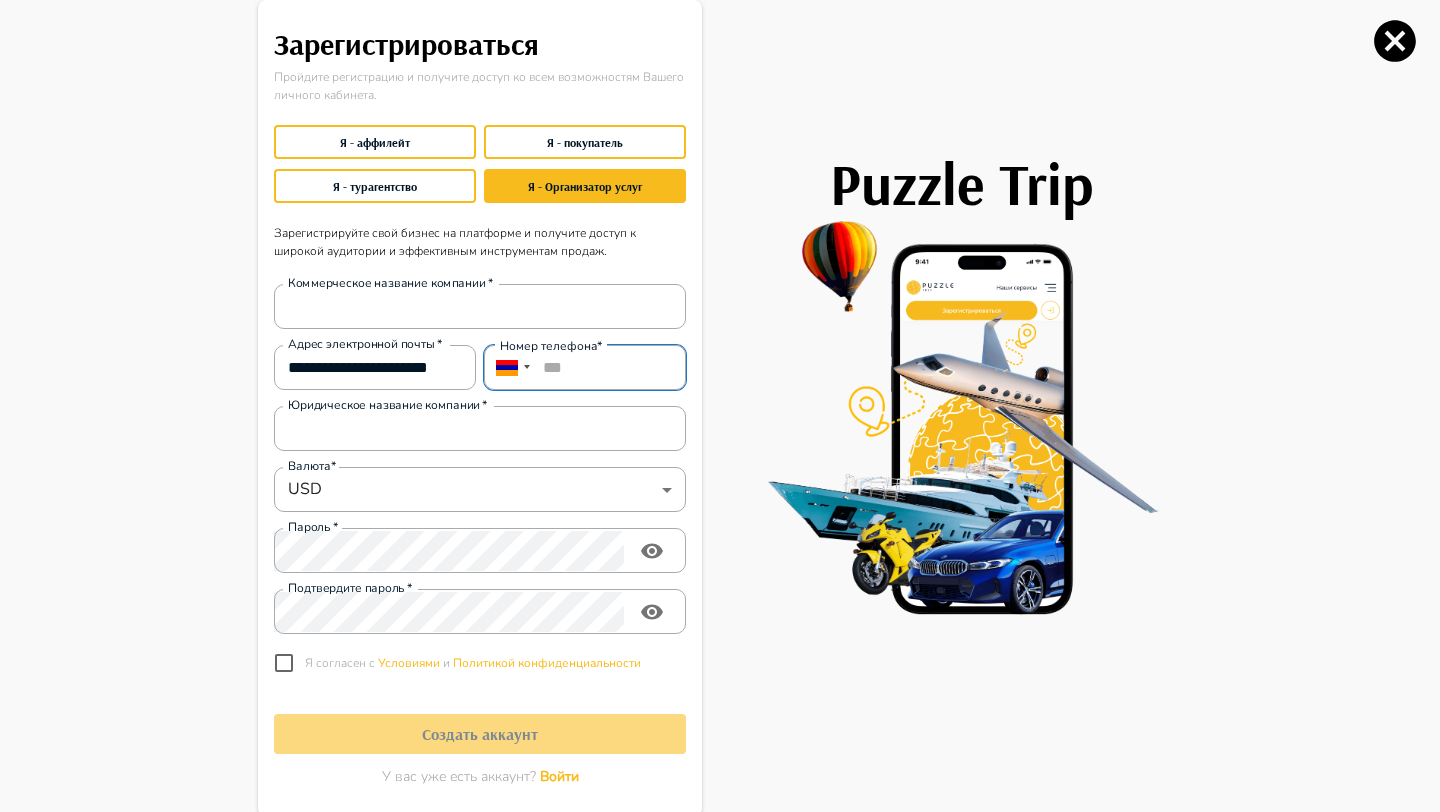 type on "**" 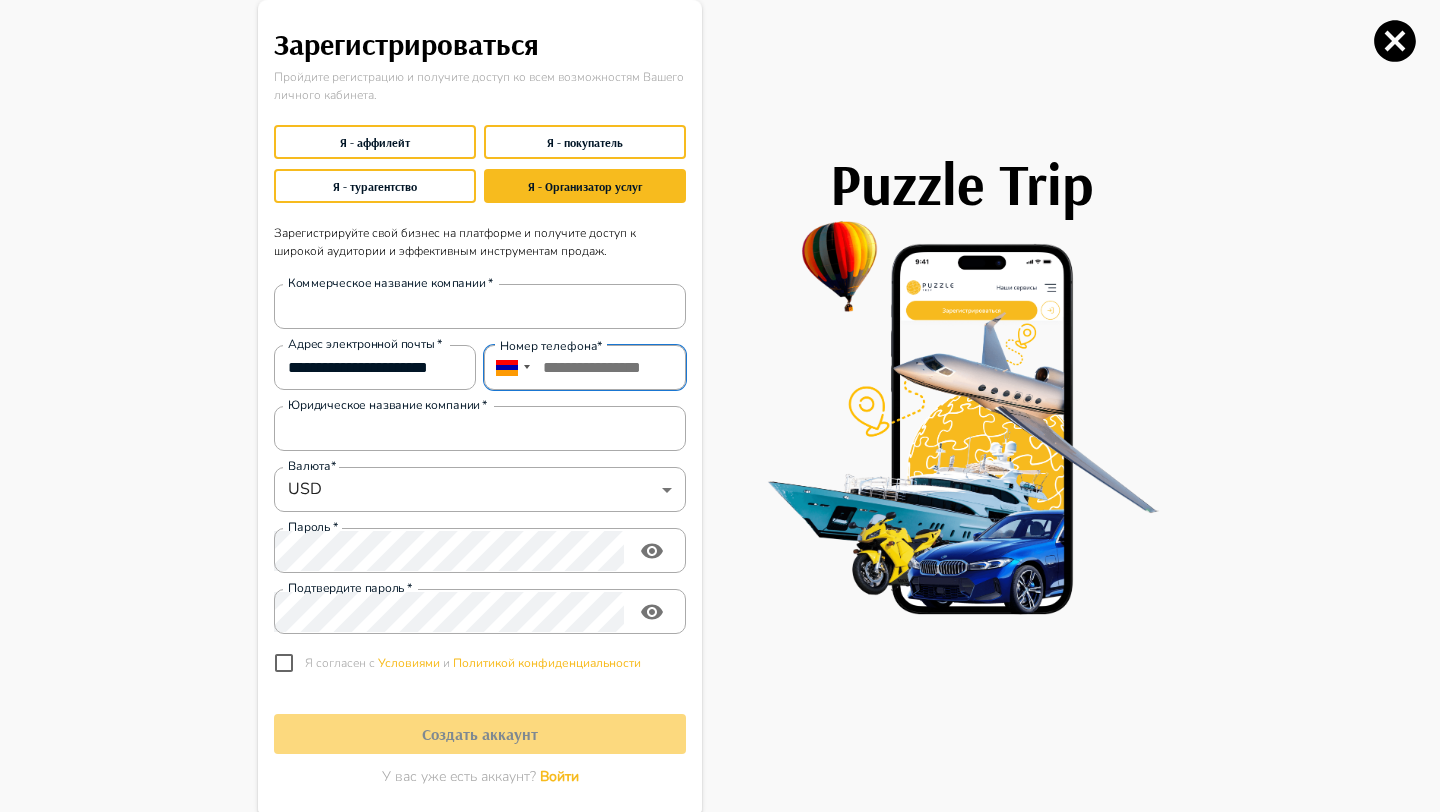 paste on "**********" 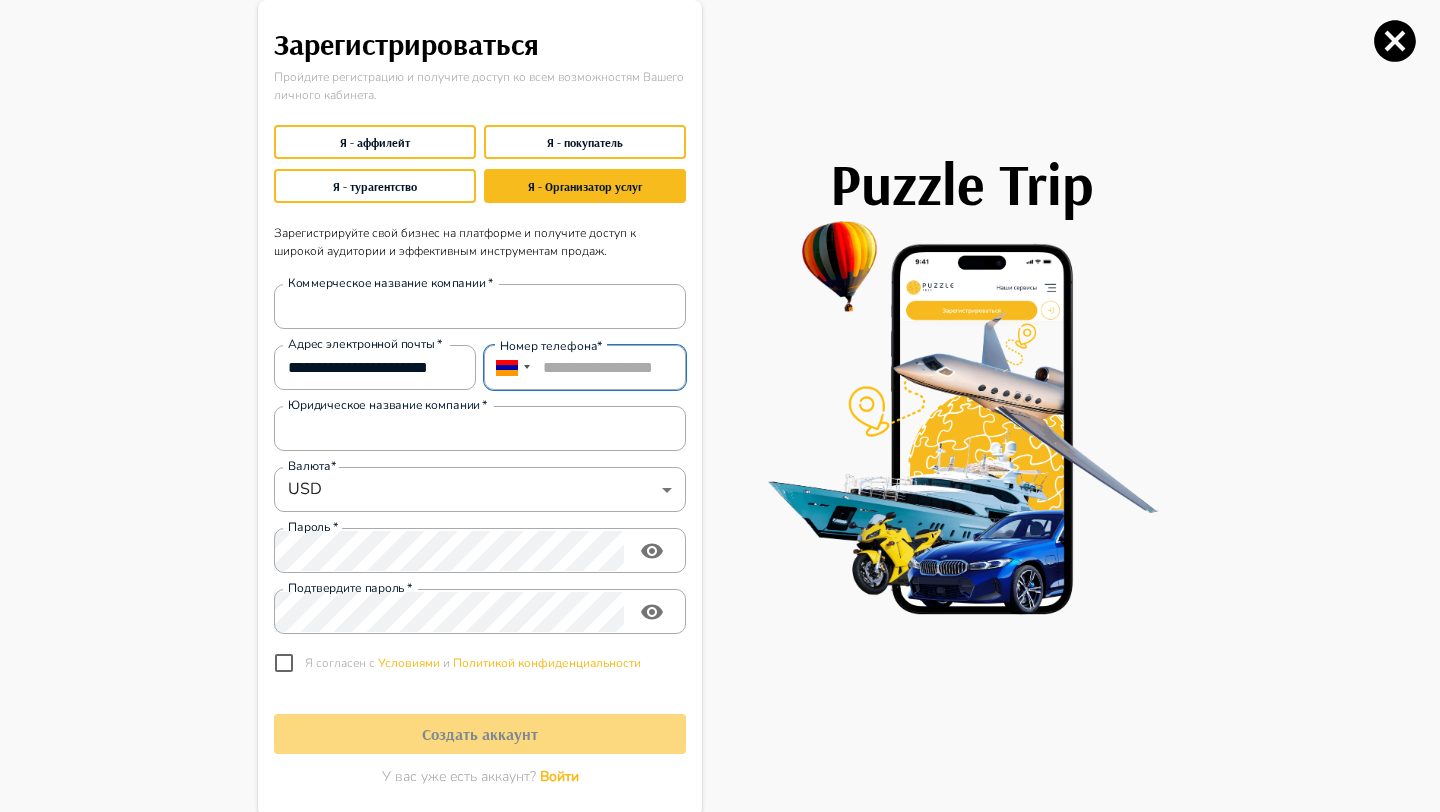 scroll, scrollTop: 0, scrollLeft: 19, axis: horizontal 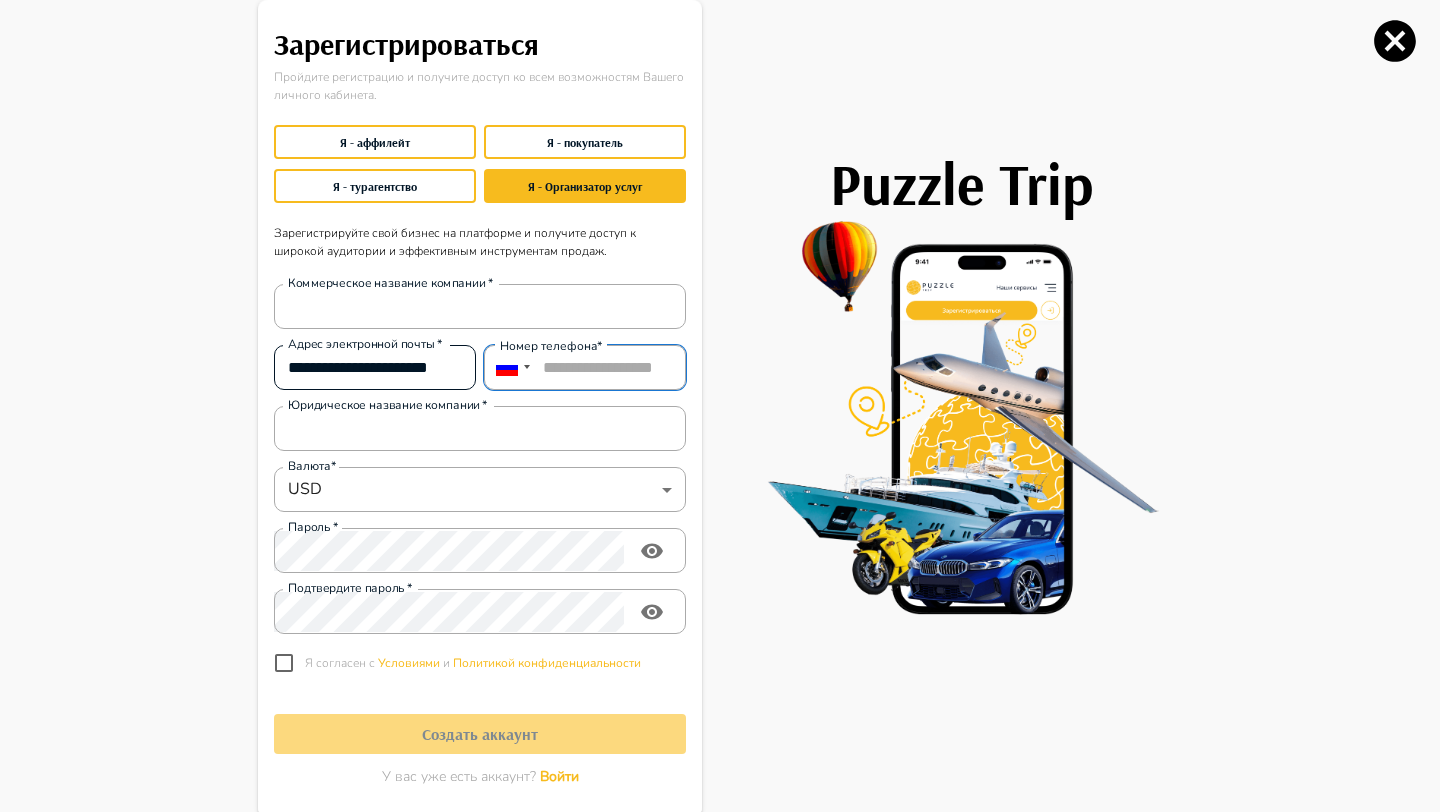 type on "**********" 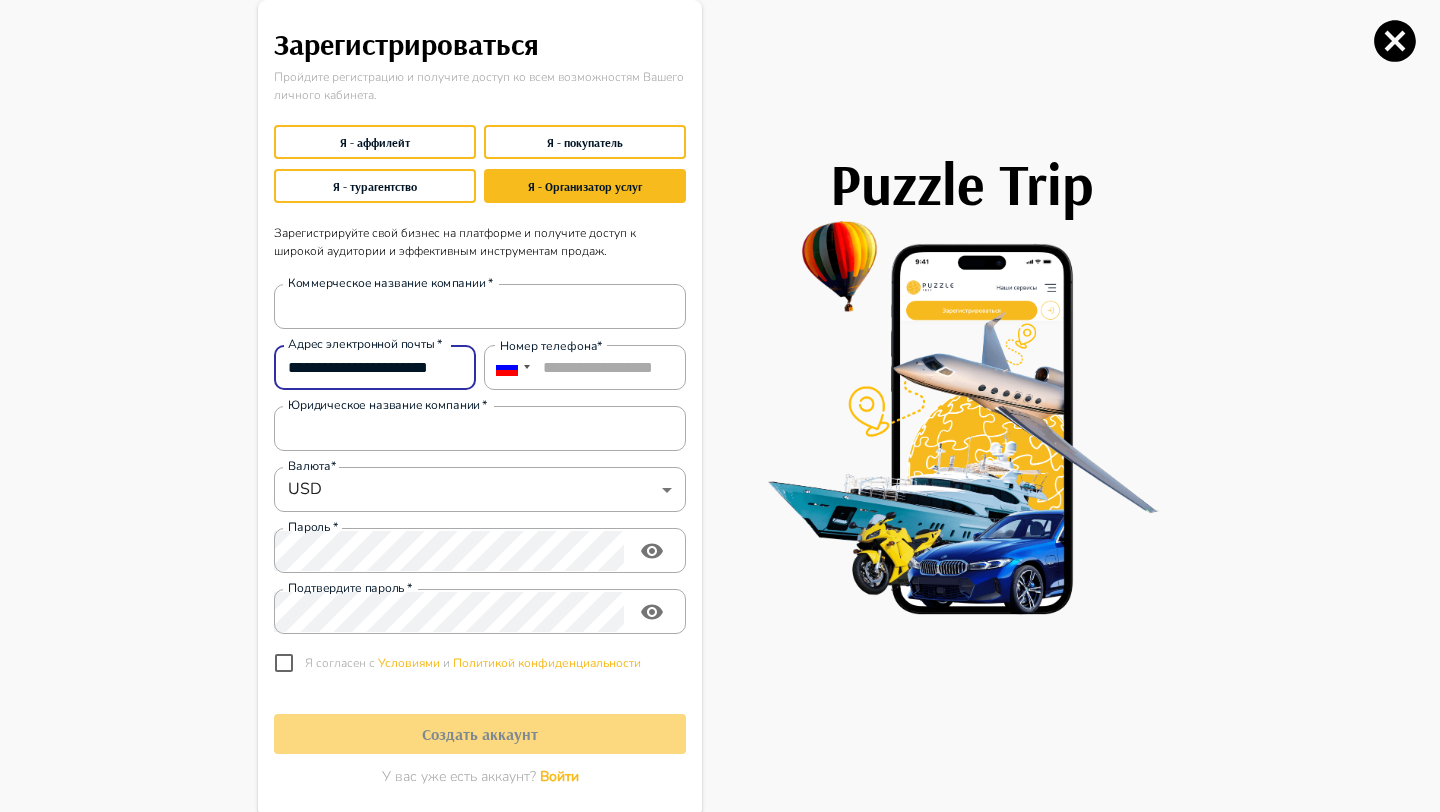 click on "**********" at bounding box center (375, 368) 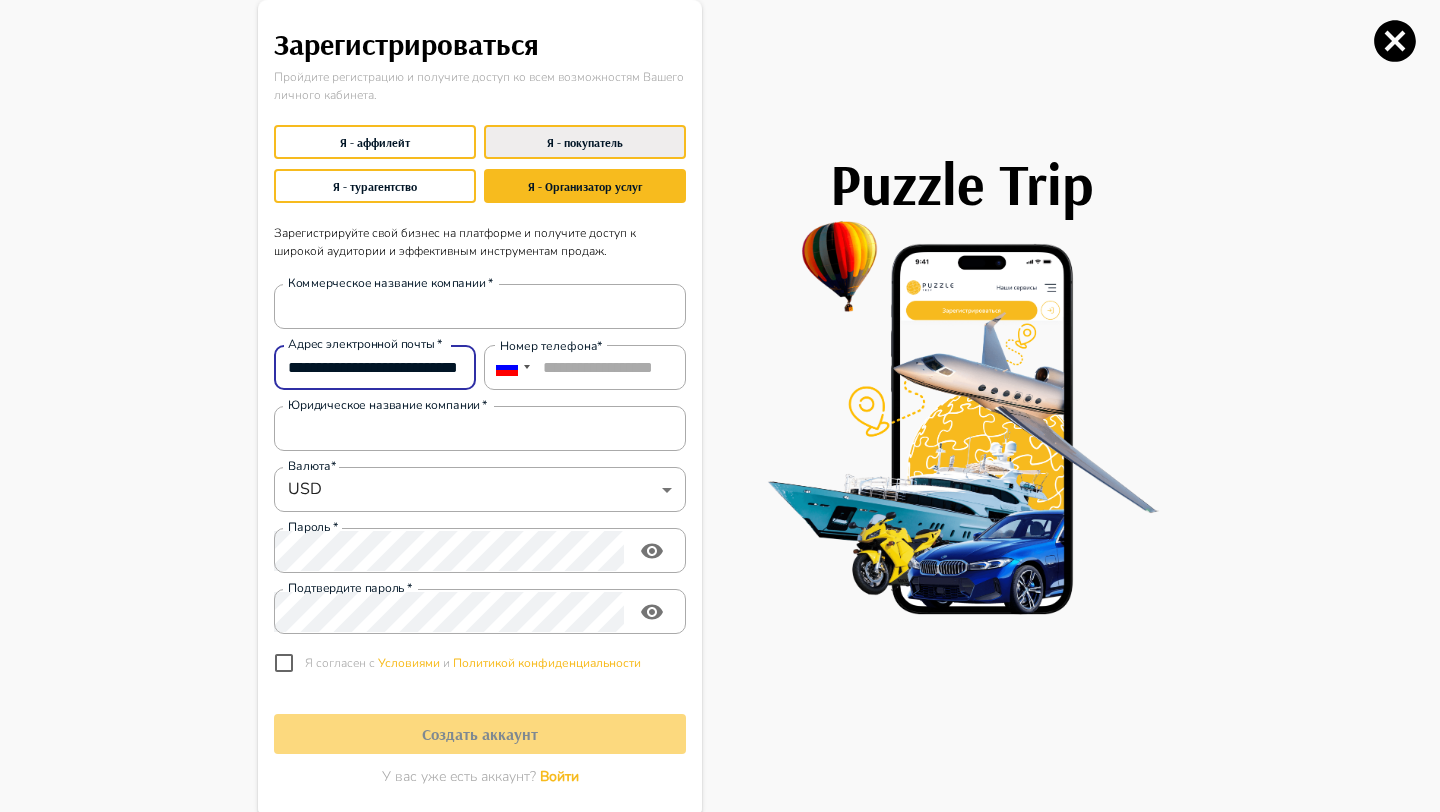 type on "**********" 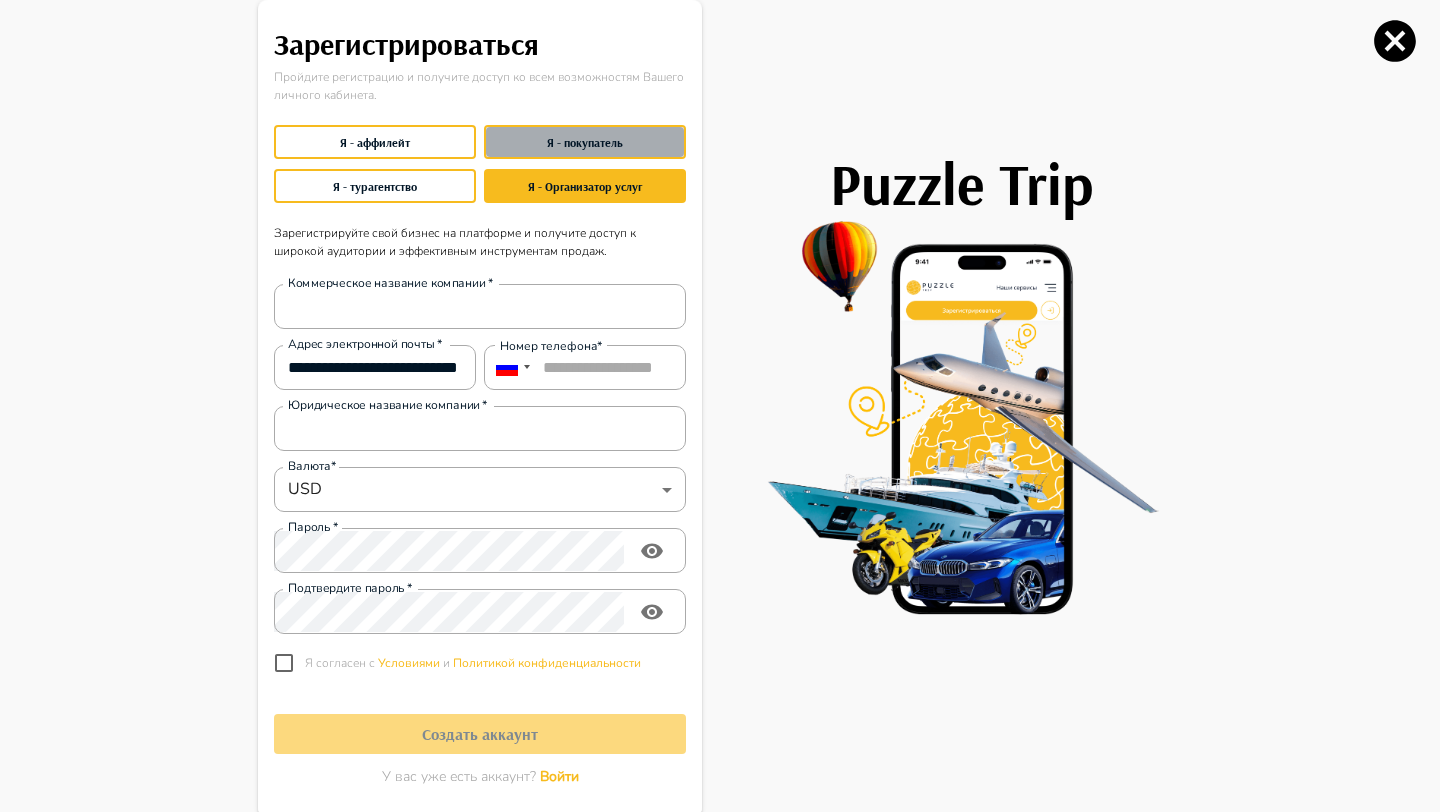 click on "Я - покупатель" at bounding box center (585, 142) 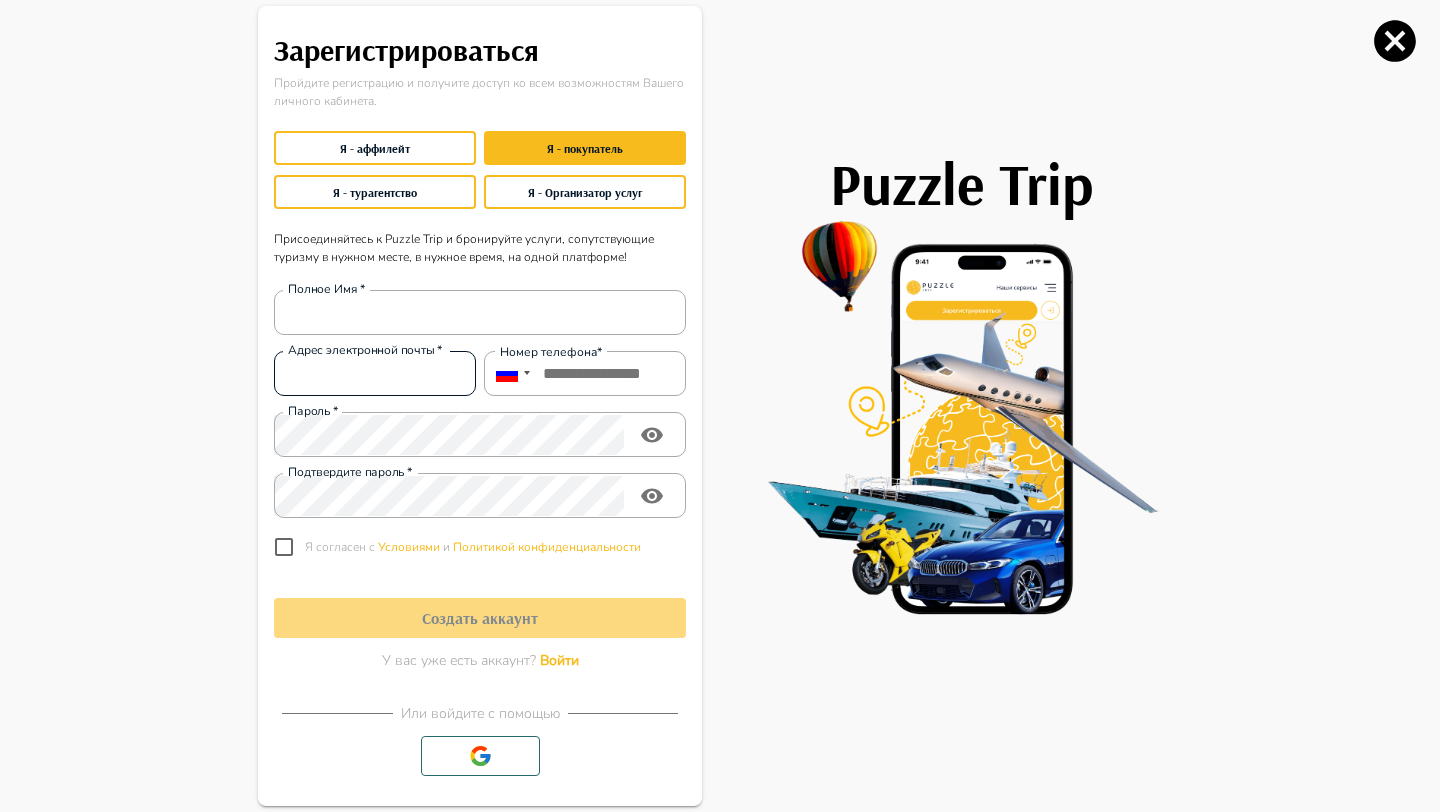 click on "Адрес электронной почты   *" at bounding box center (375, 374) 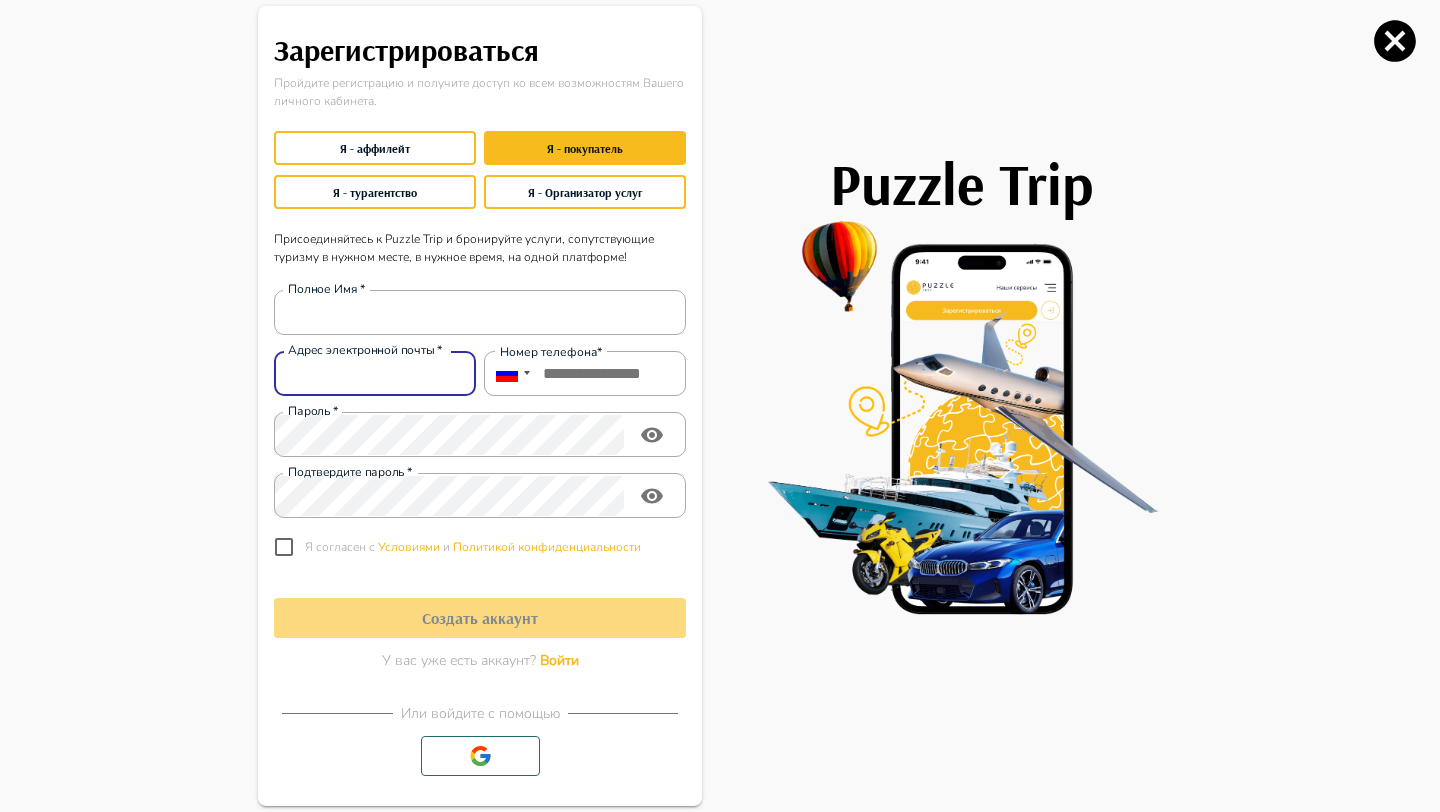 click on "Полное Имя   * Полное Имя   * Адрес электронной почты   * Адрес электронной почты   * Hомер телефона* Пароль   * Пароль   * Подтвердите пароль   * Подтвердите пароль   * Я согласен с   Условиями   и   Политикой конфиденциальности" at bounding box center (476, 421) 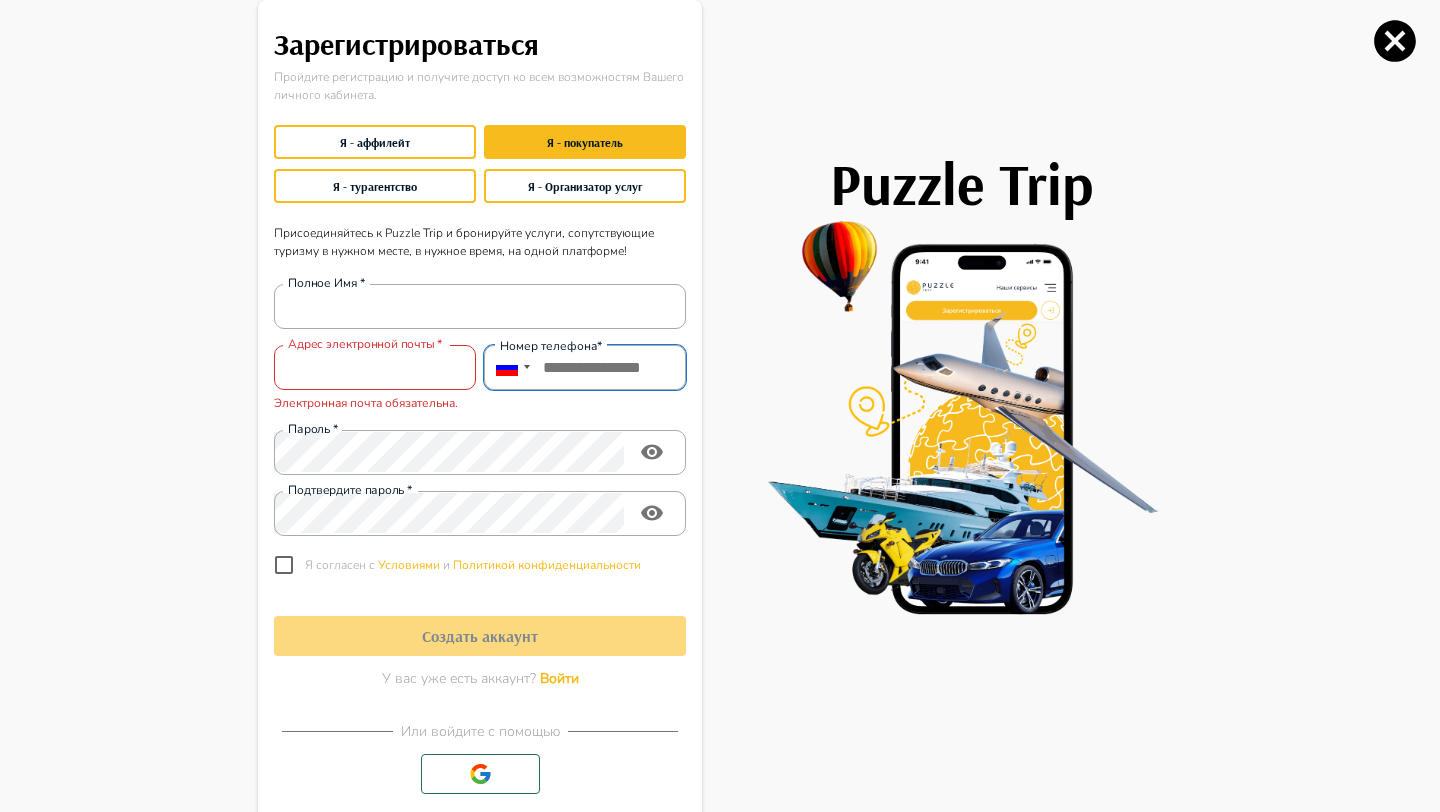 click at bounding box center [585, 367] 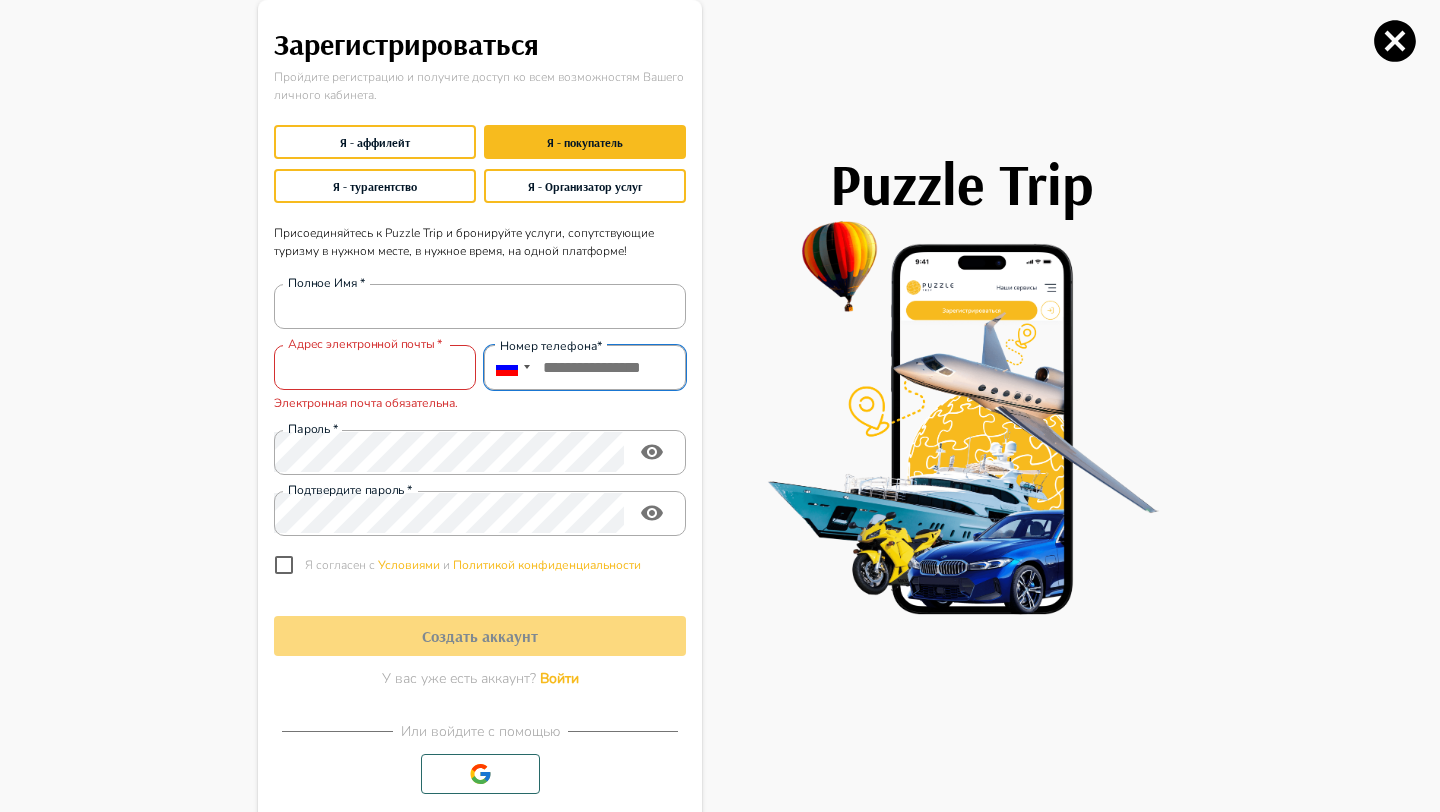 paste on "**********" 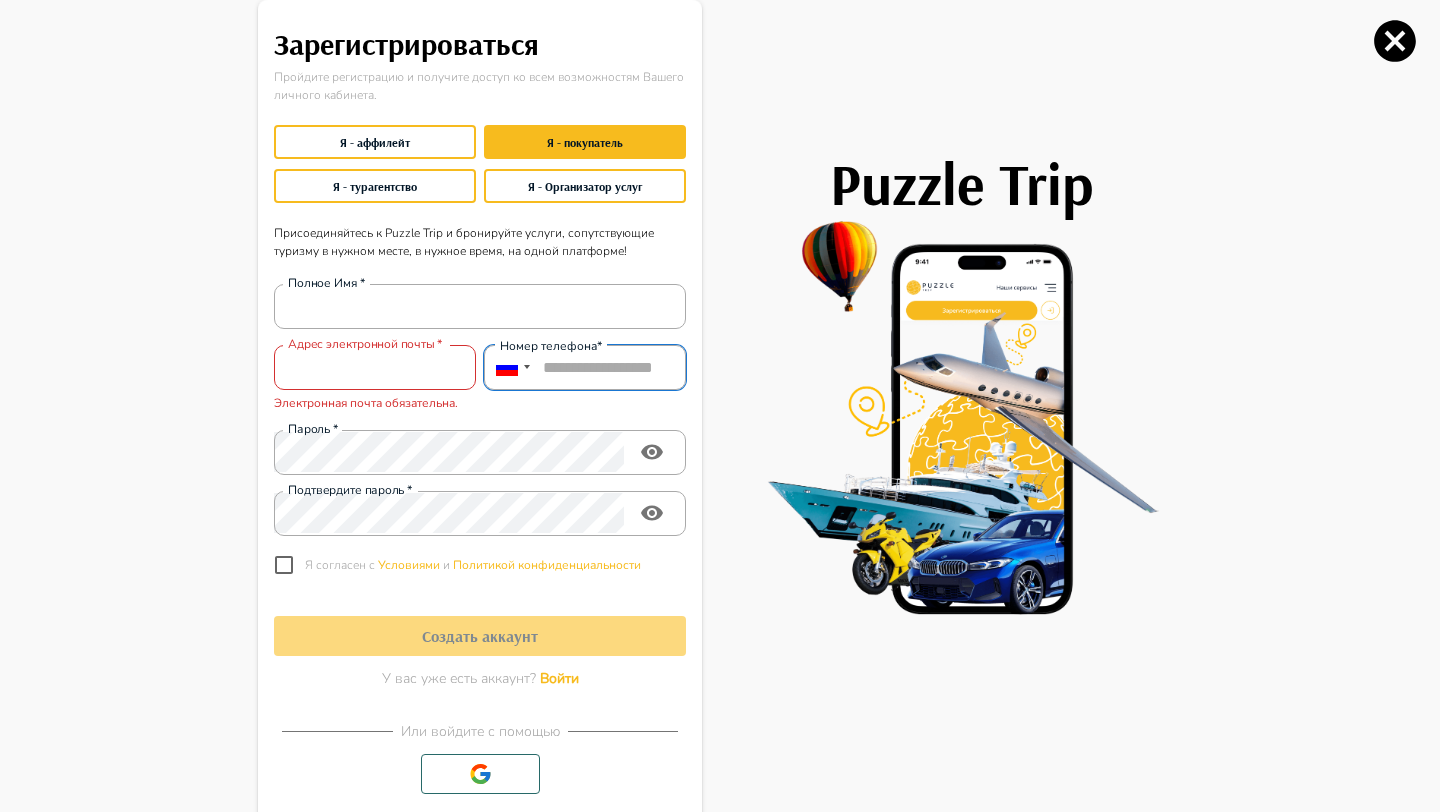 scroll, scrollTop: 0, scrollLeft: 19, axis: horizontal 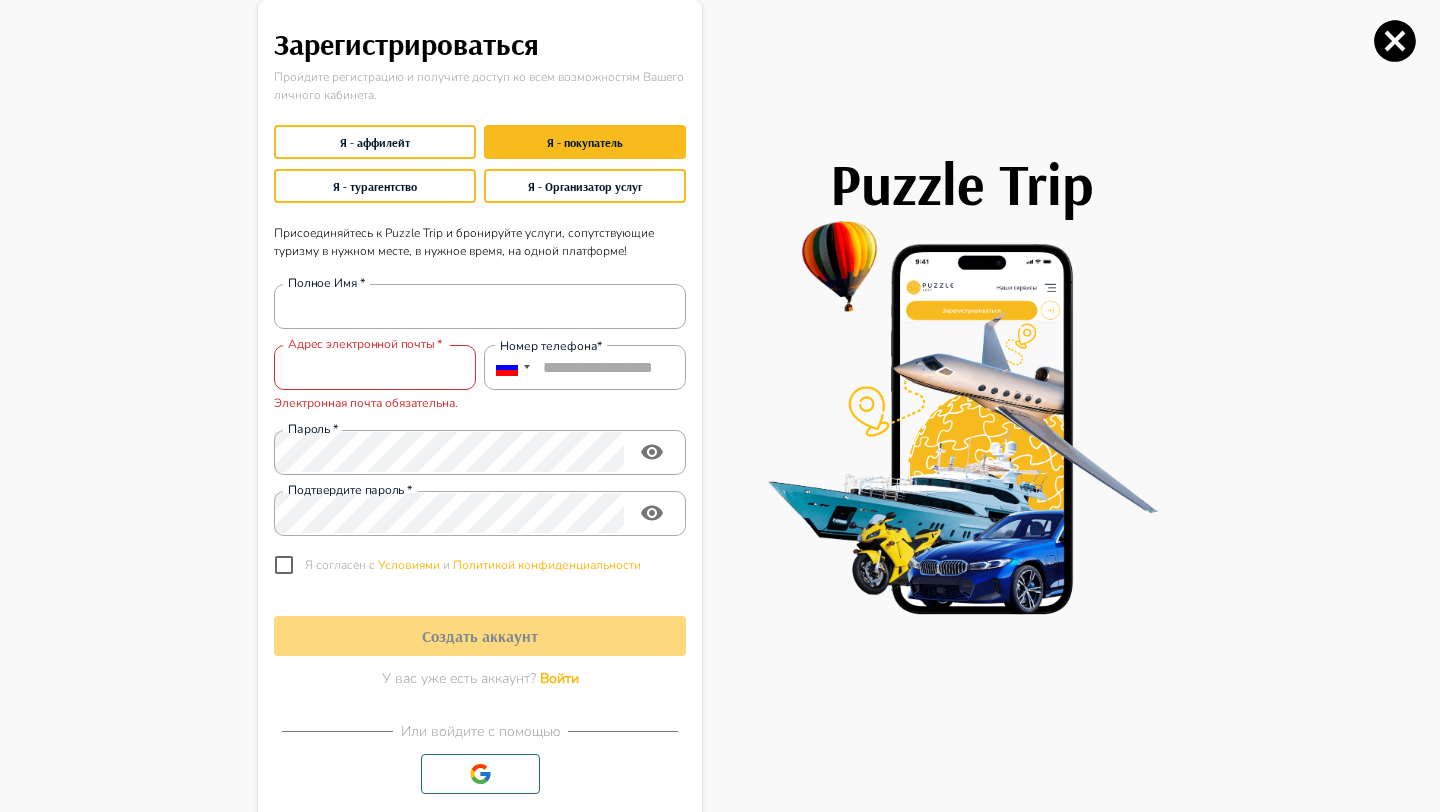 click on "Адрес электронной почты   *" at bounding box center (375, 368) 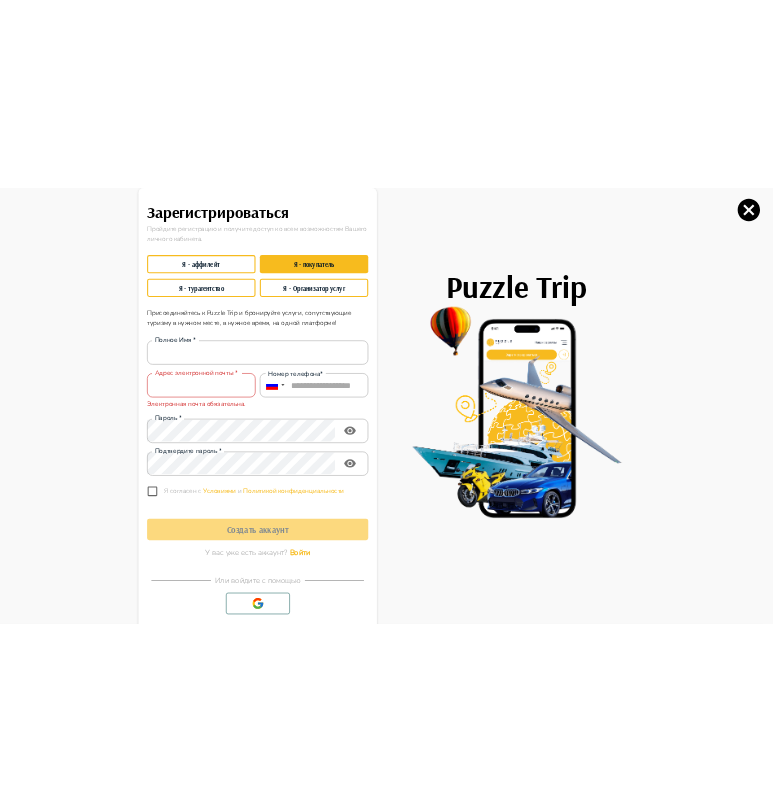 scroll, scrollTop: 0, scrollLeft: 0, axis: both 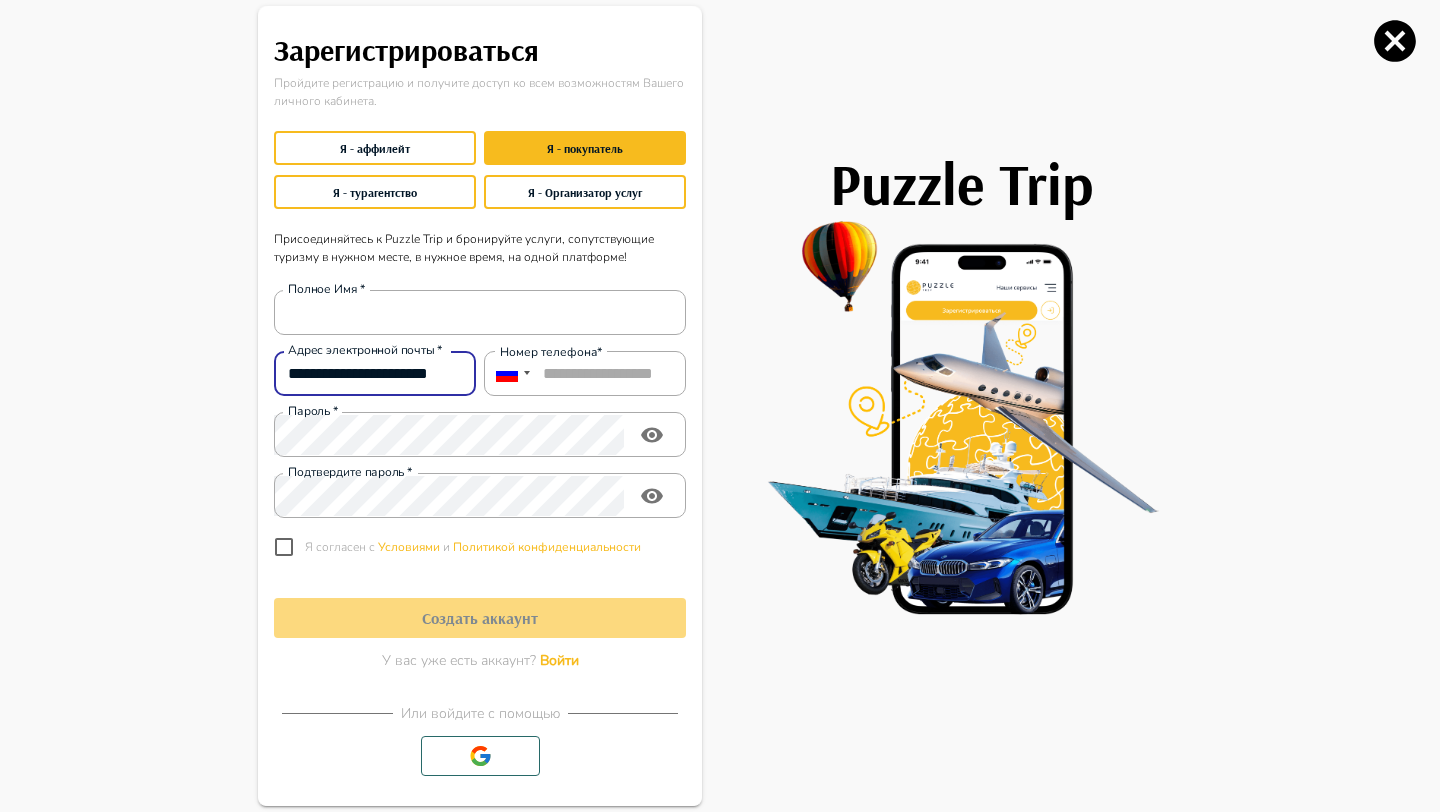 click on "**********" at bounding box center (375, 374) 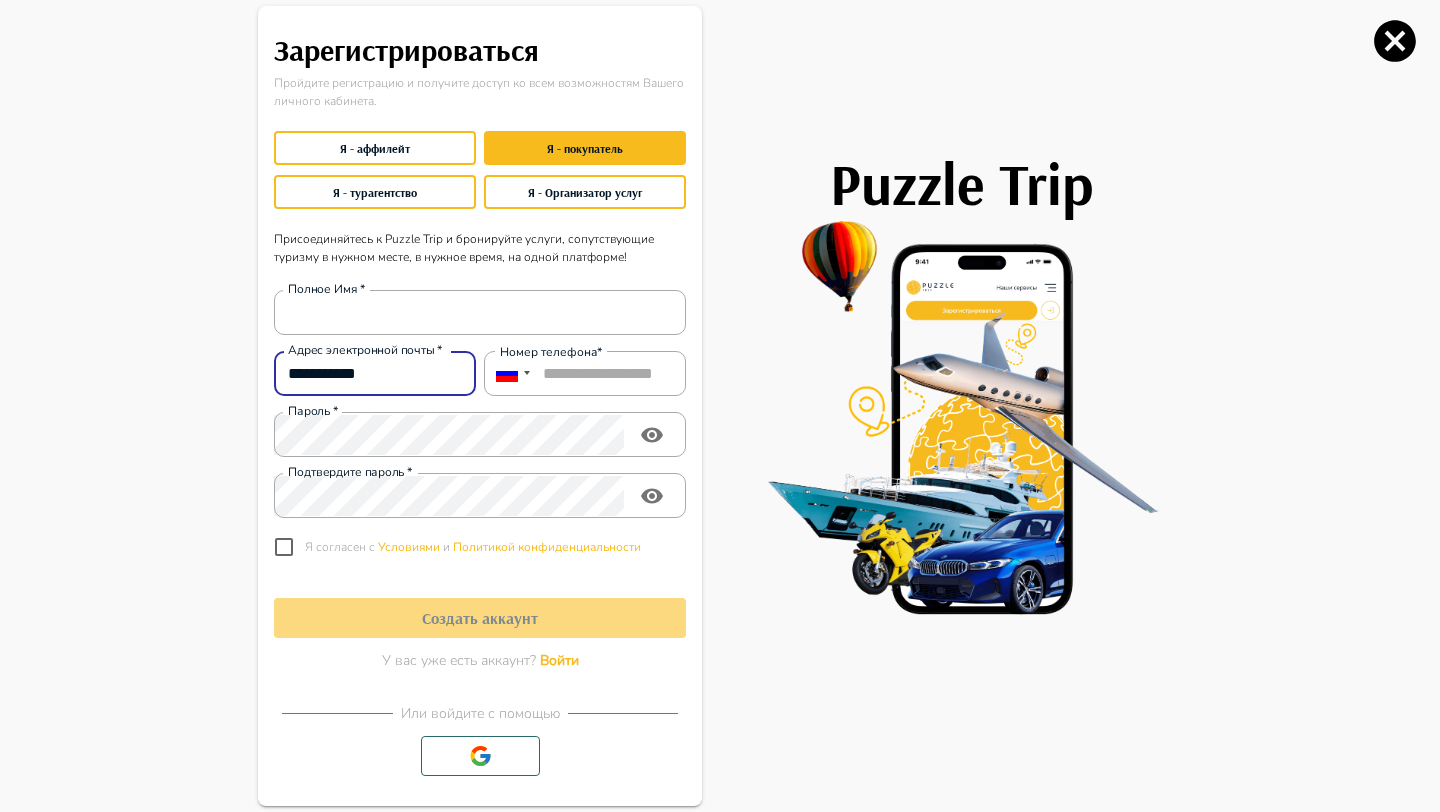 type on "**********" 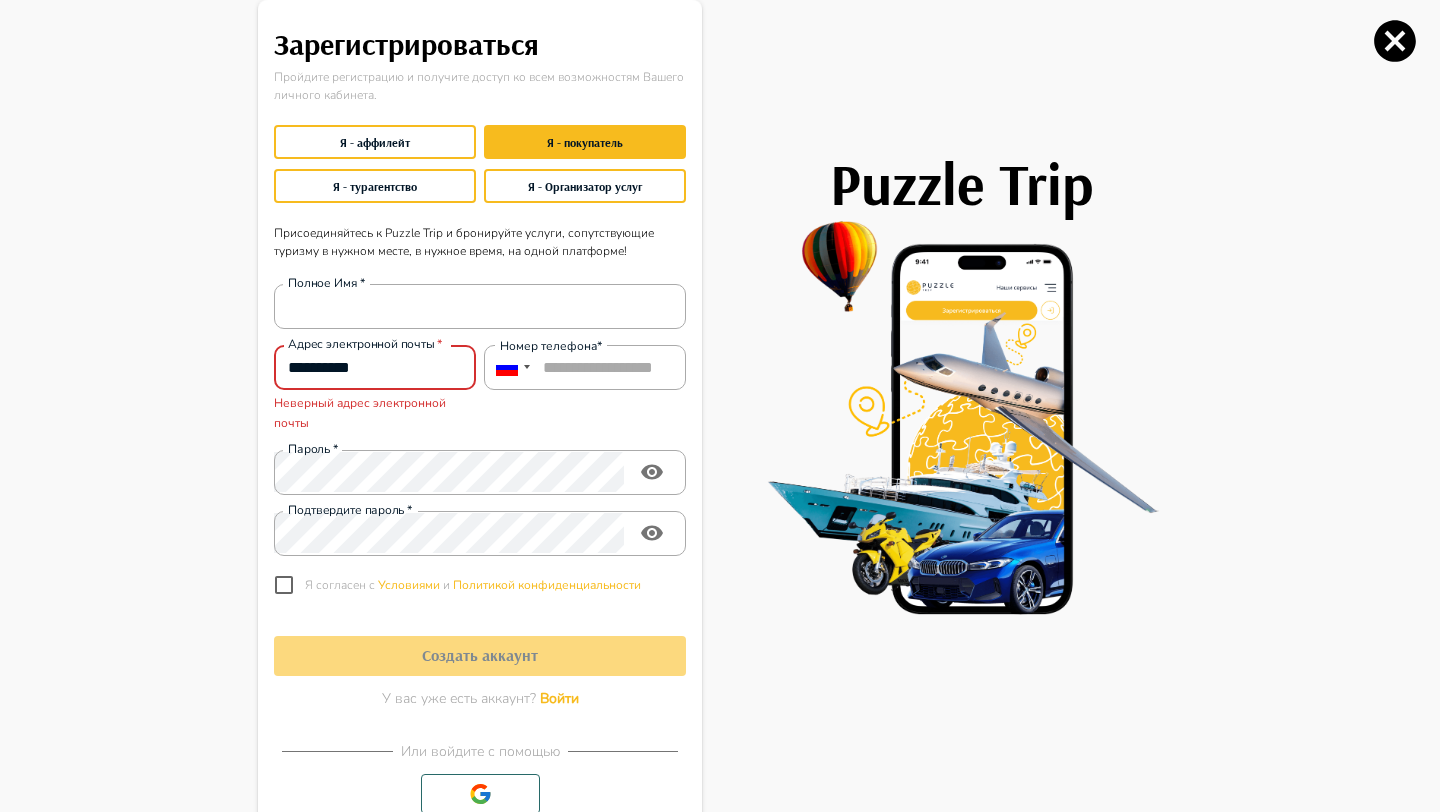 click on "**********" at bounding box center [375, 368] 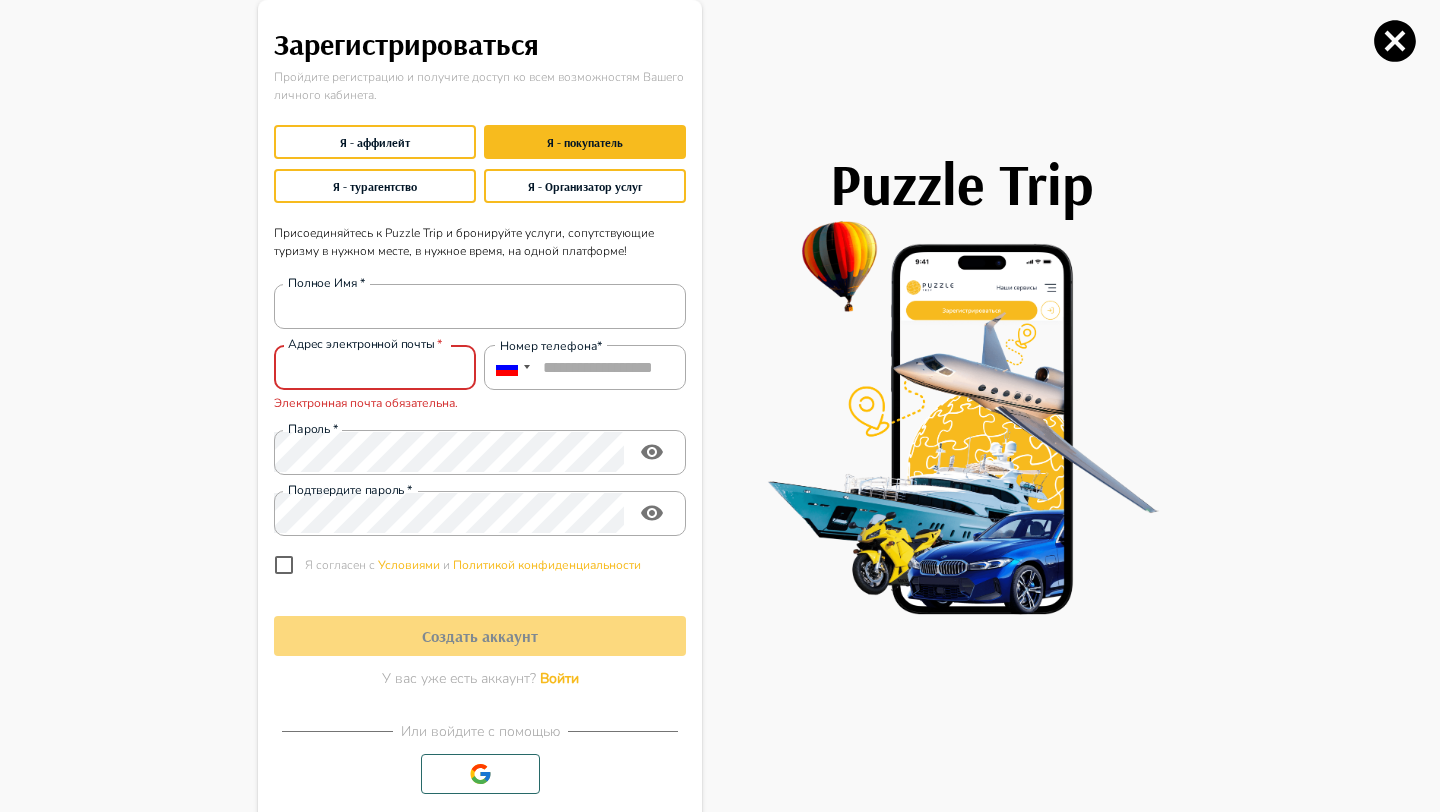 type on "**********" 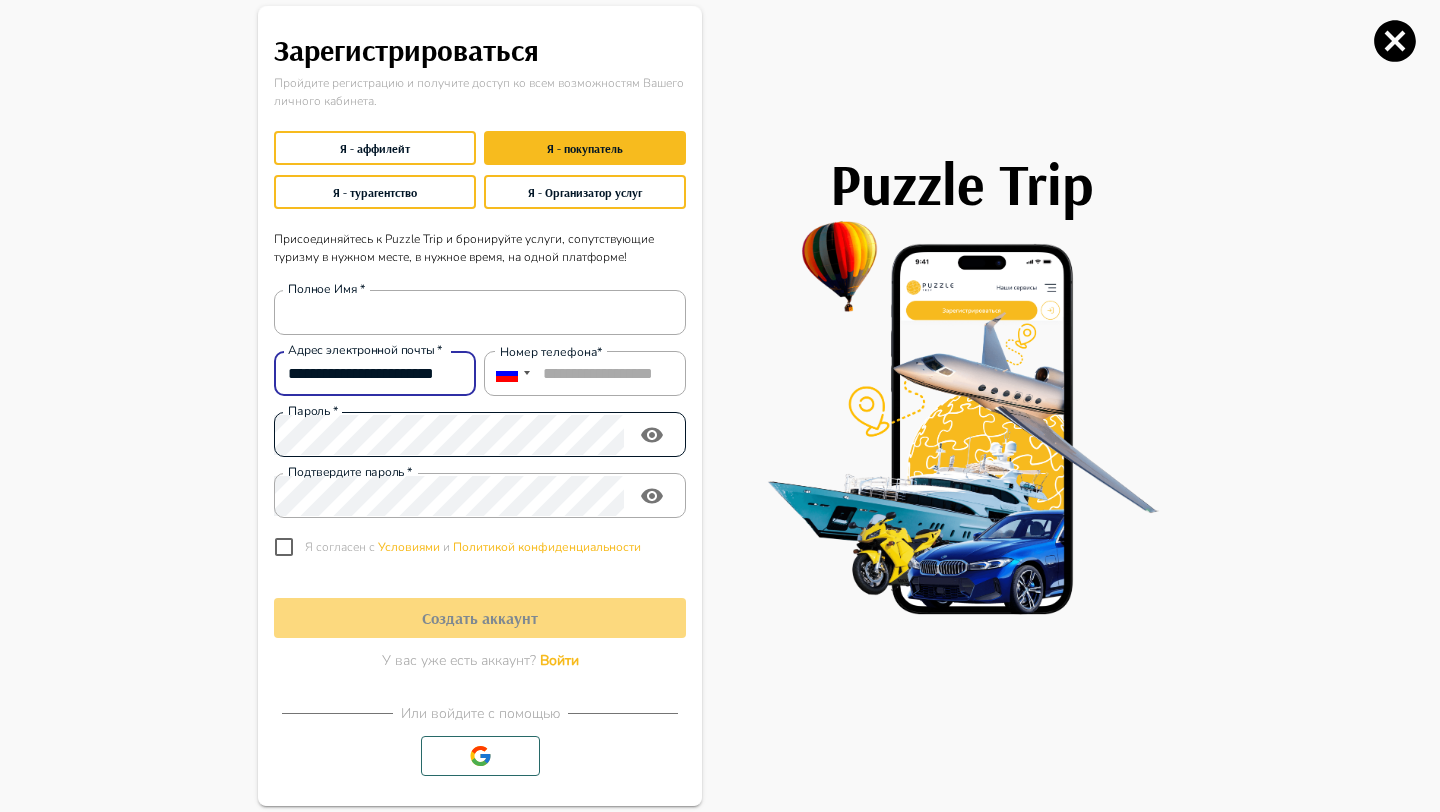 click 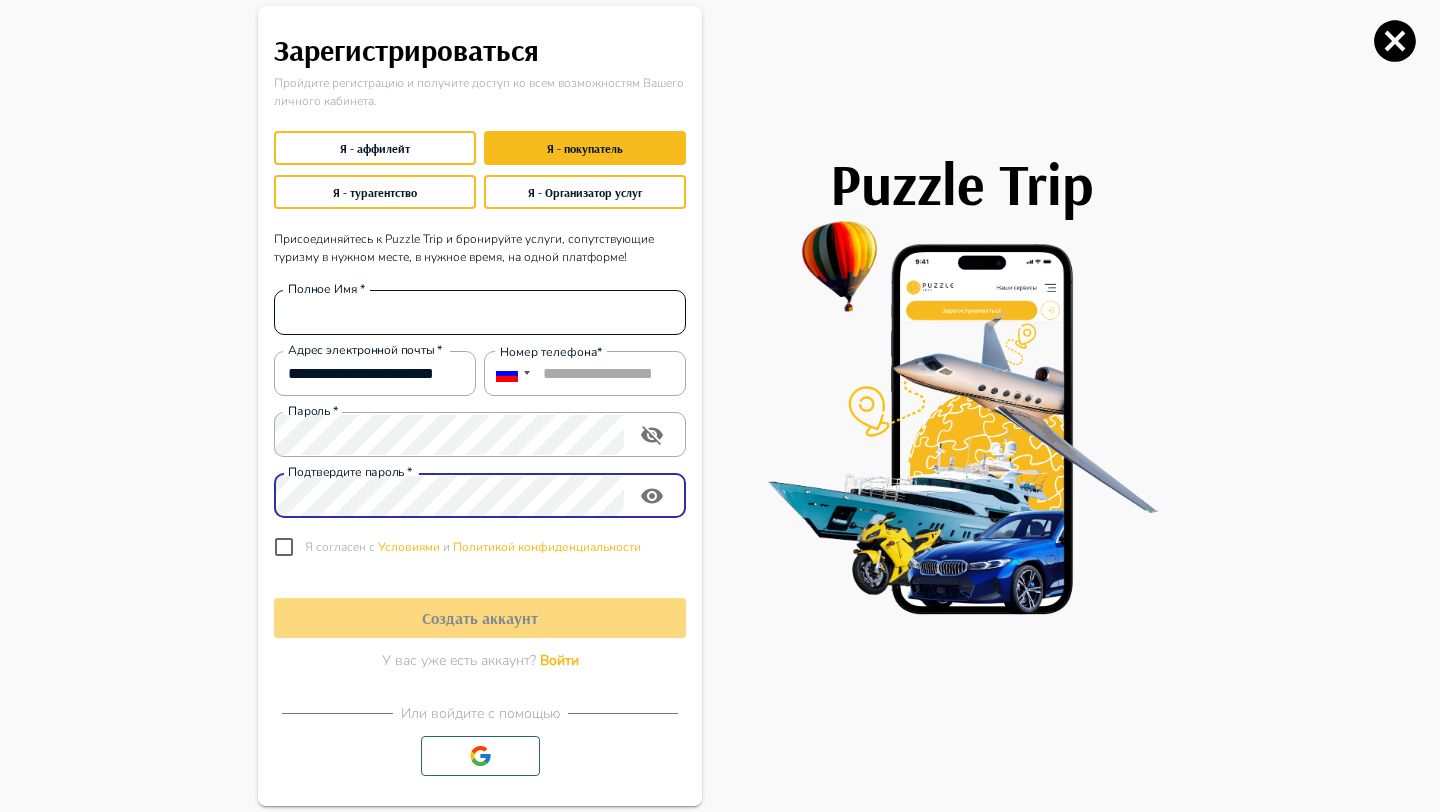 click on "Полное Имя   *" at bounding box center [480, 313] 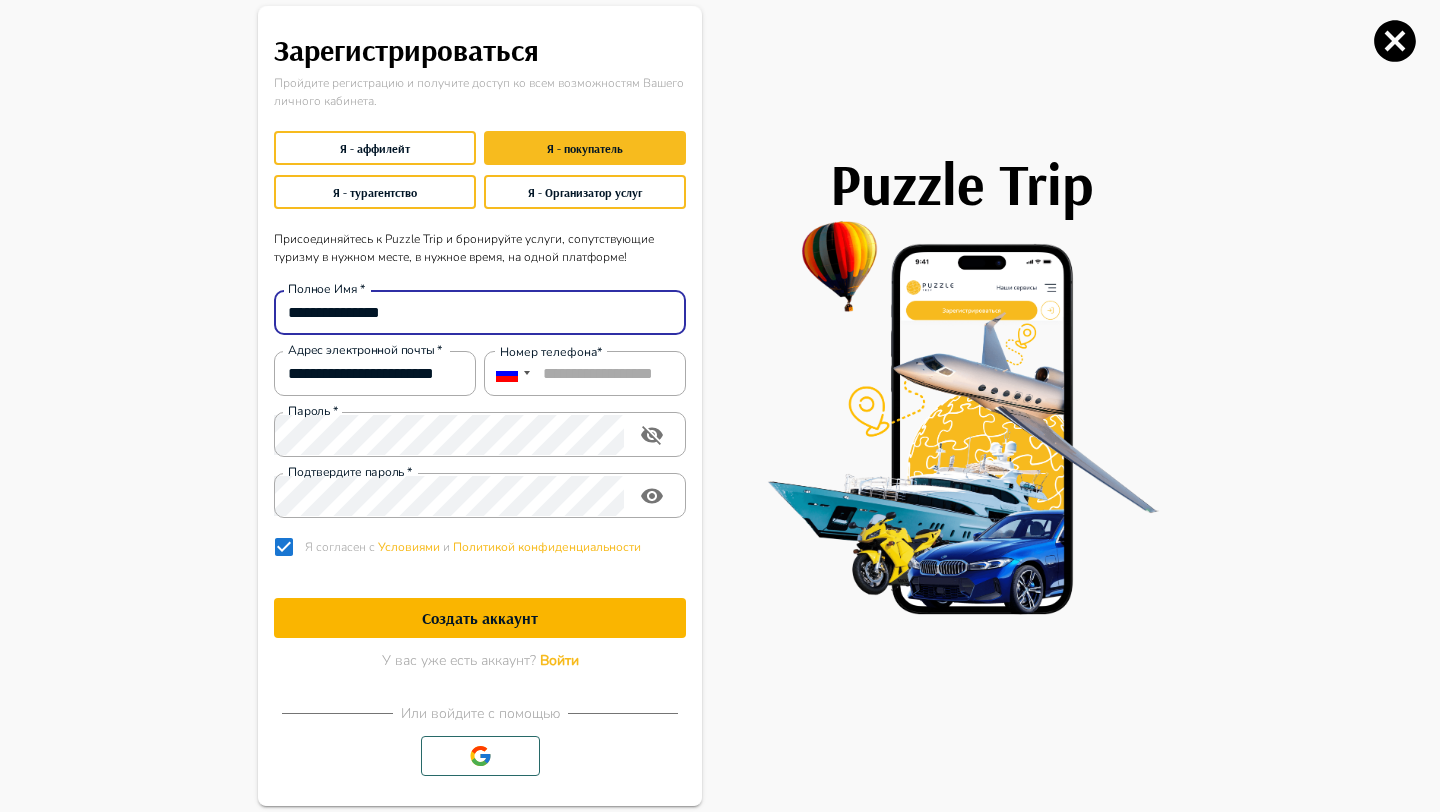 click on "**********" at bounding box center [480, 313] 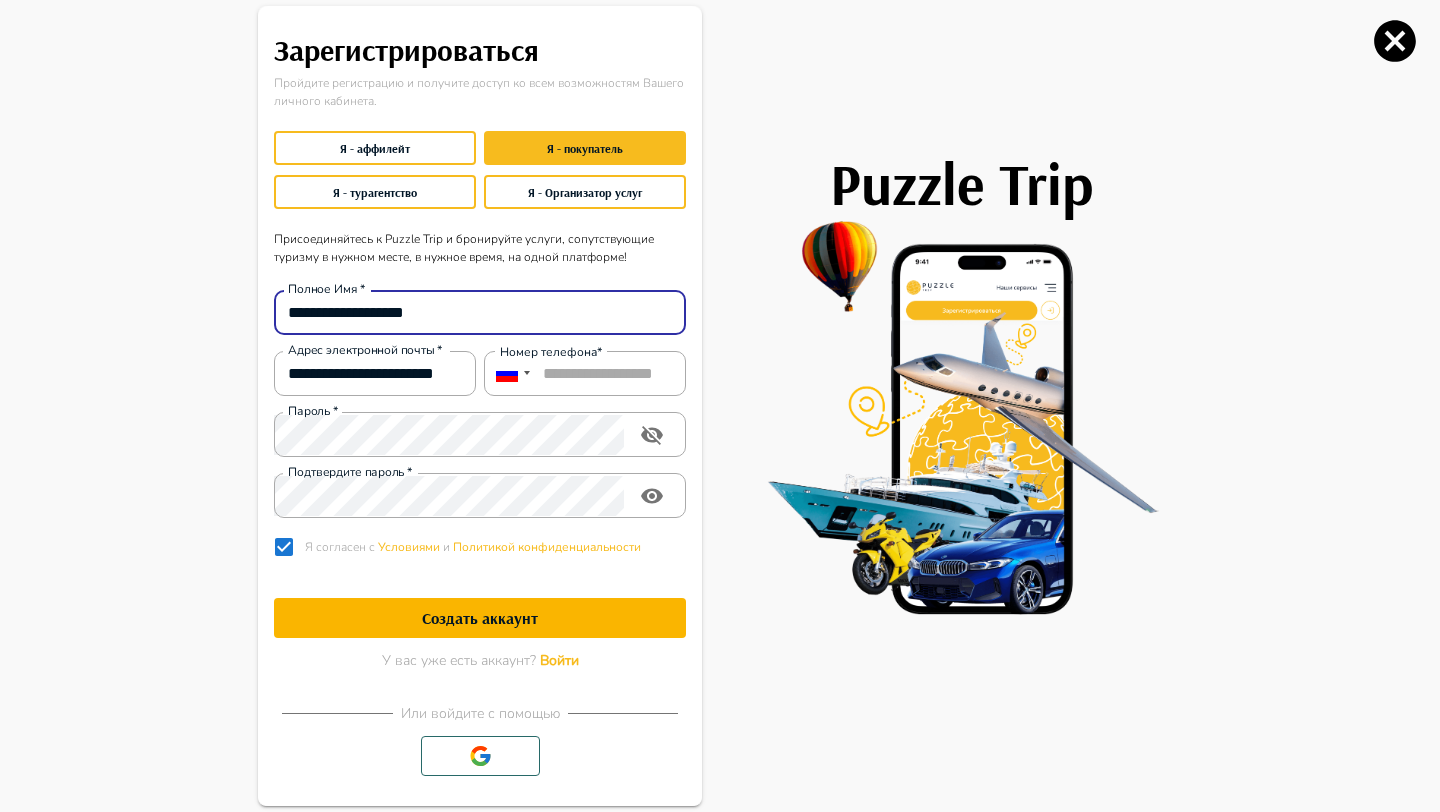 type on "**********" 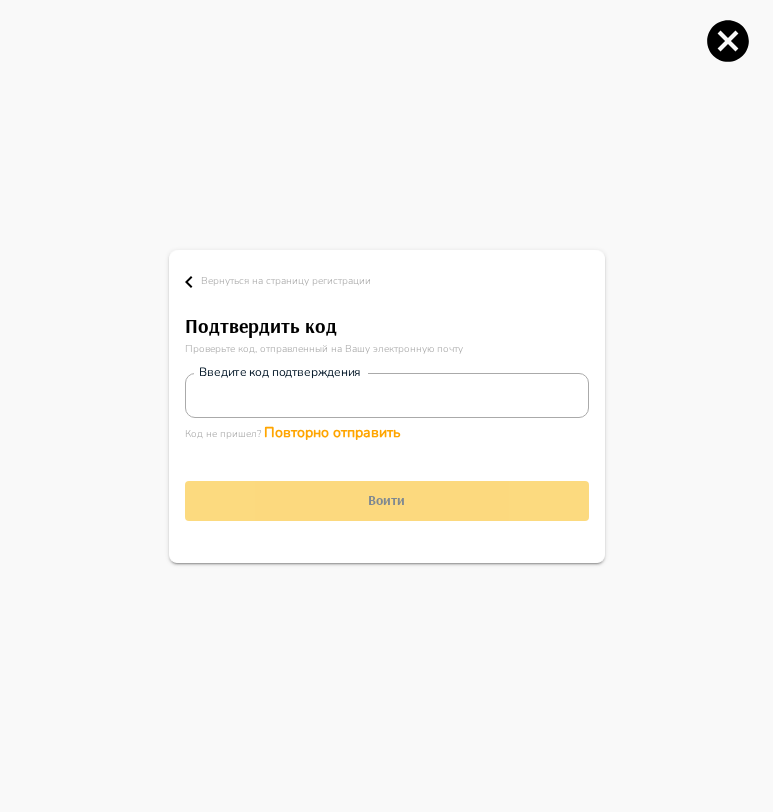 click on "Повторно отправить" at bounding box center (332, 432) 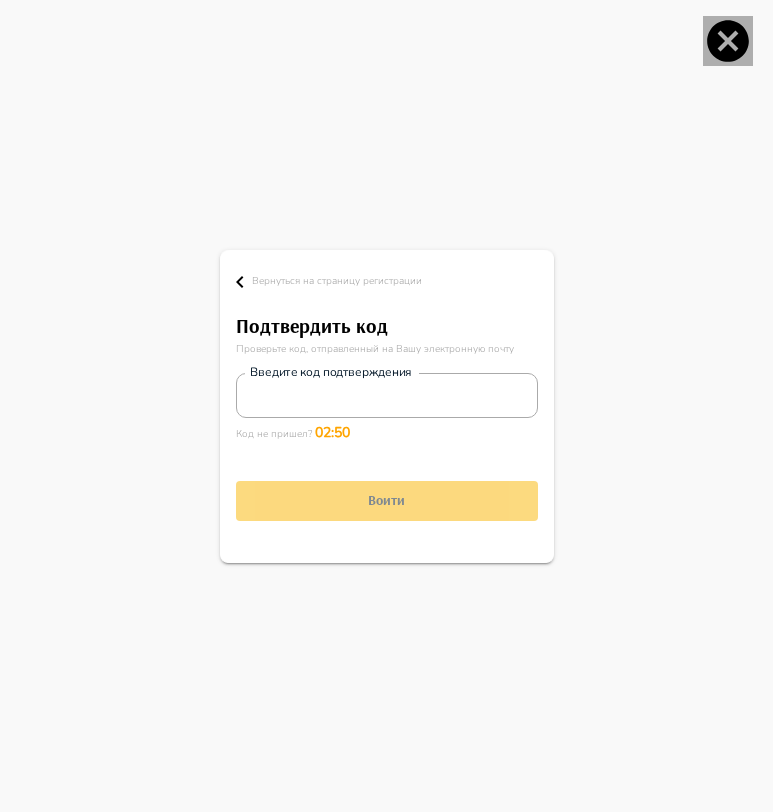 click 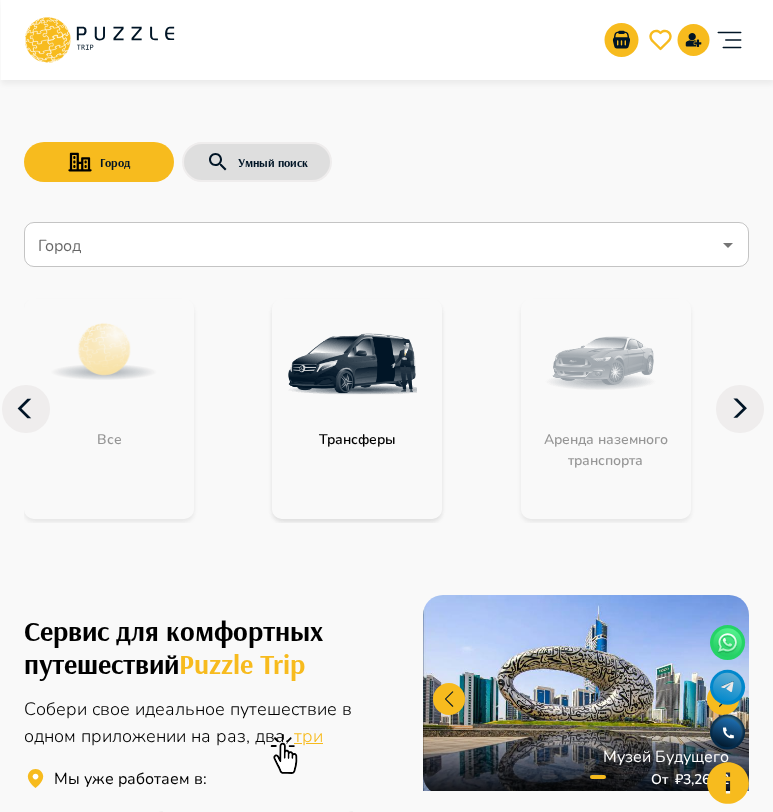 click 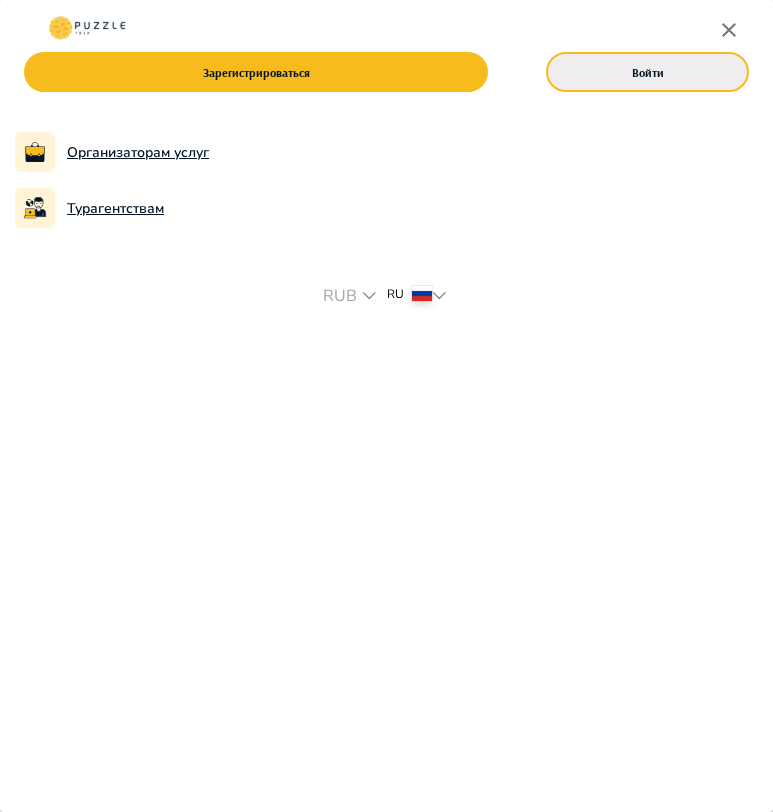 click on "Войти" at bounding box center (647, 72) 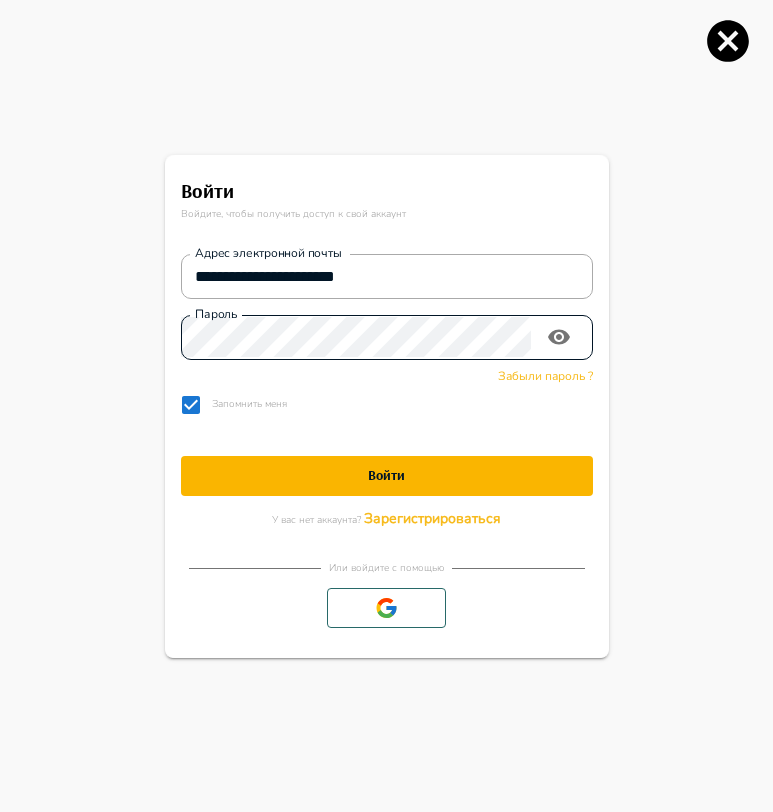 click on "Пароль" at bounding box center [387, 337] 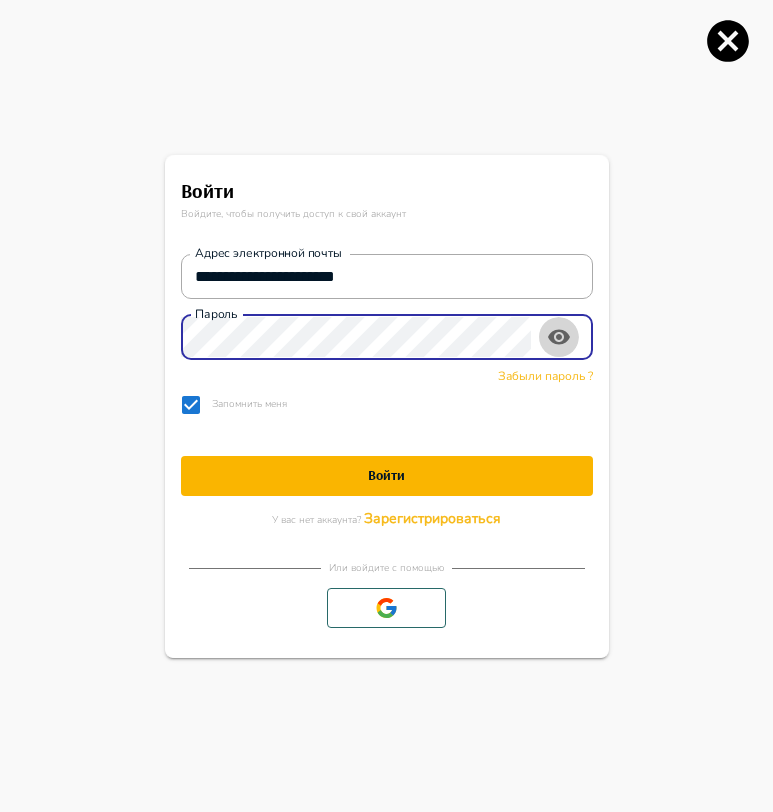 click 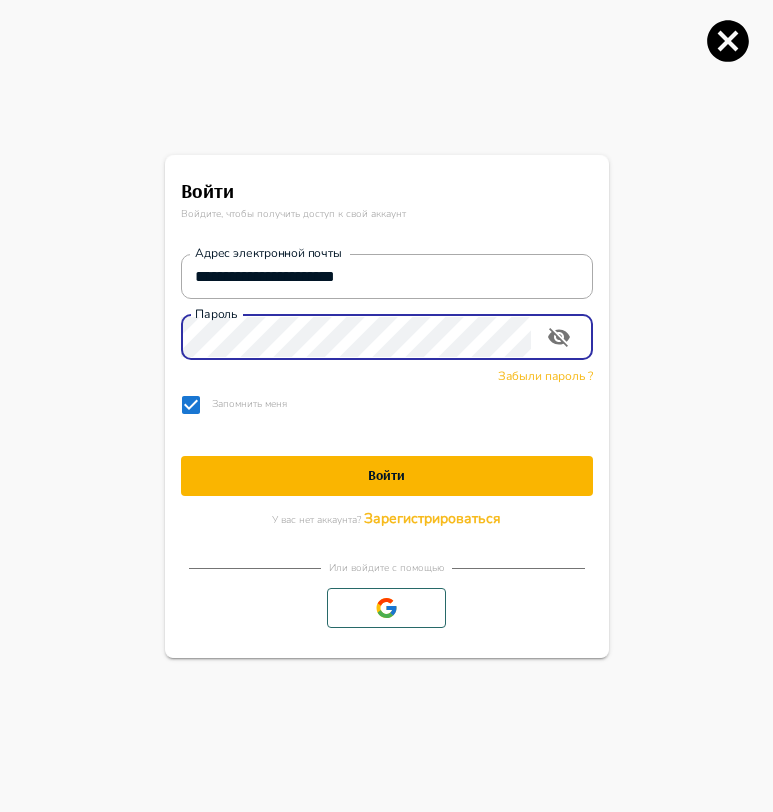 click on "Войти" at bounding box center (387, 476) 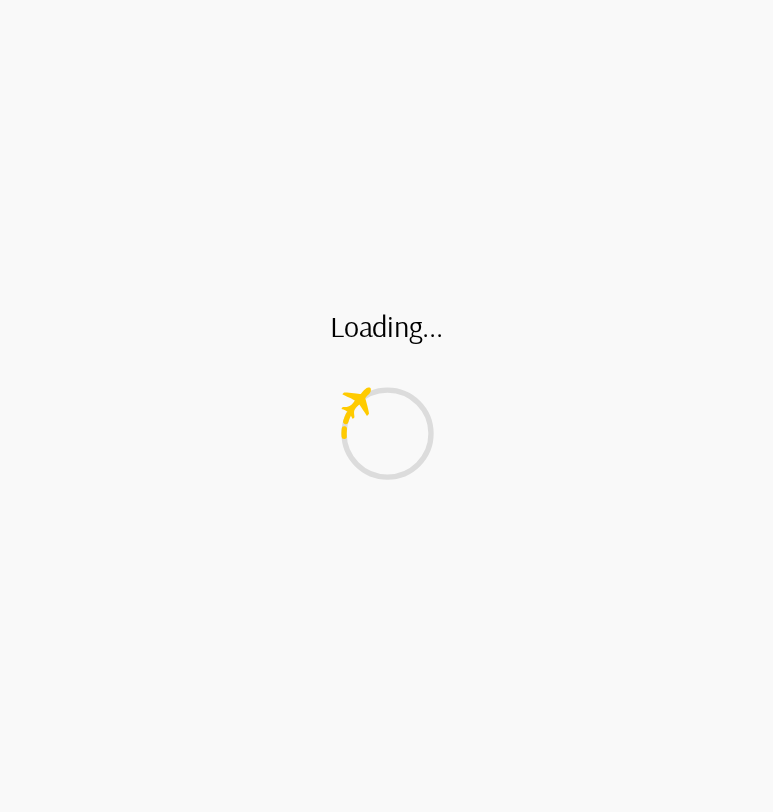 scroll, scrollTop: 0, scrollLeft: 0, axis: both 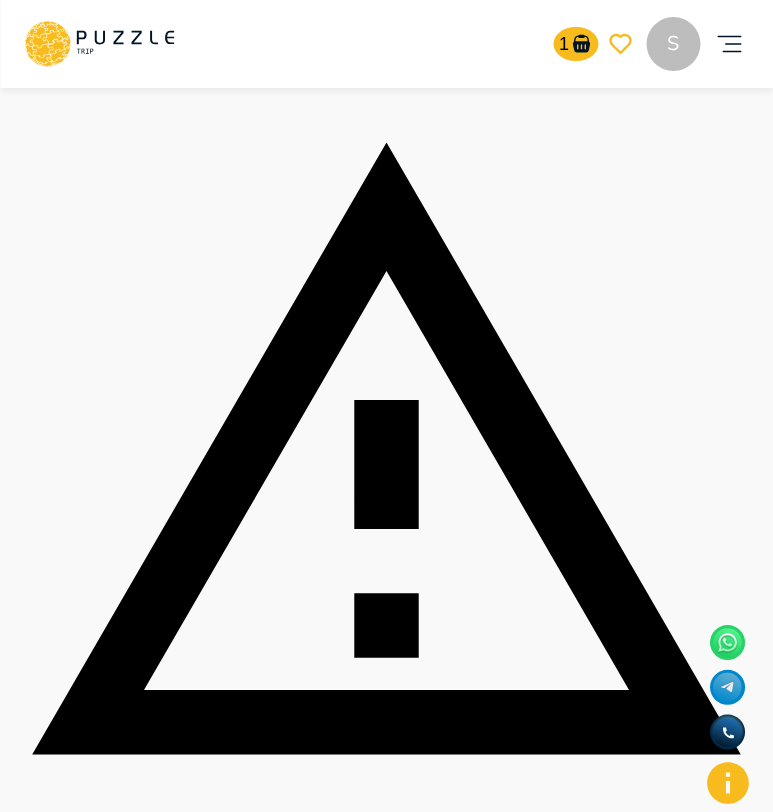 click on "Подтвердить по номеру телефона" at bounding box center (386, 900) 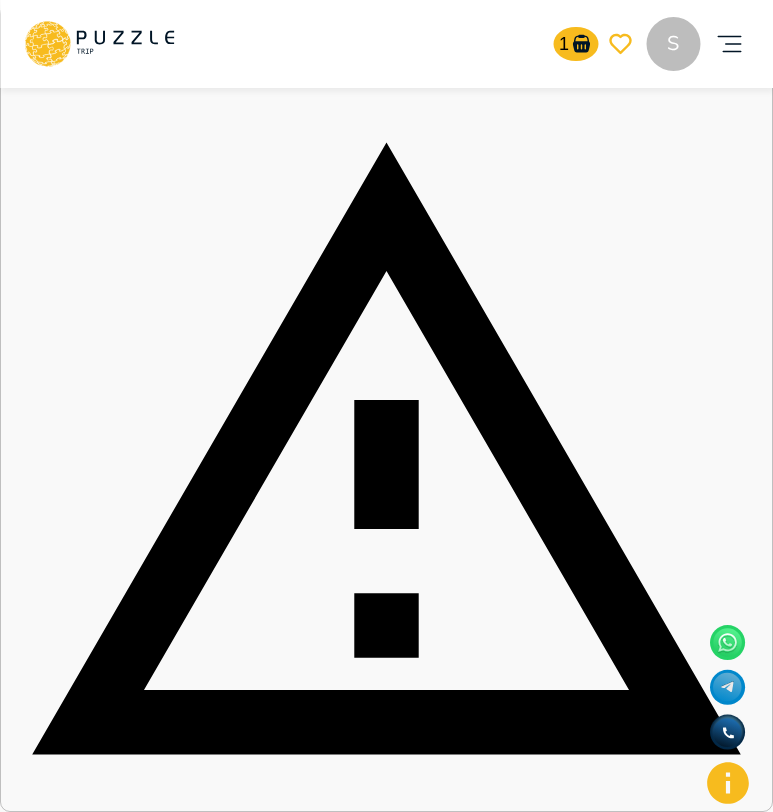 click 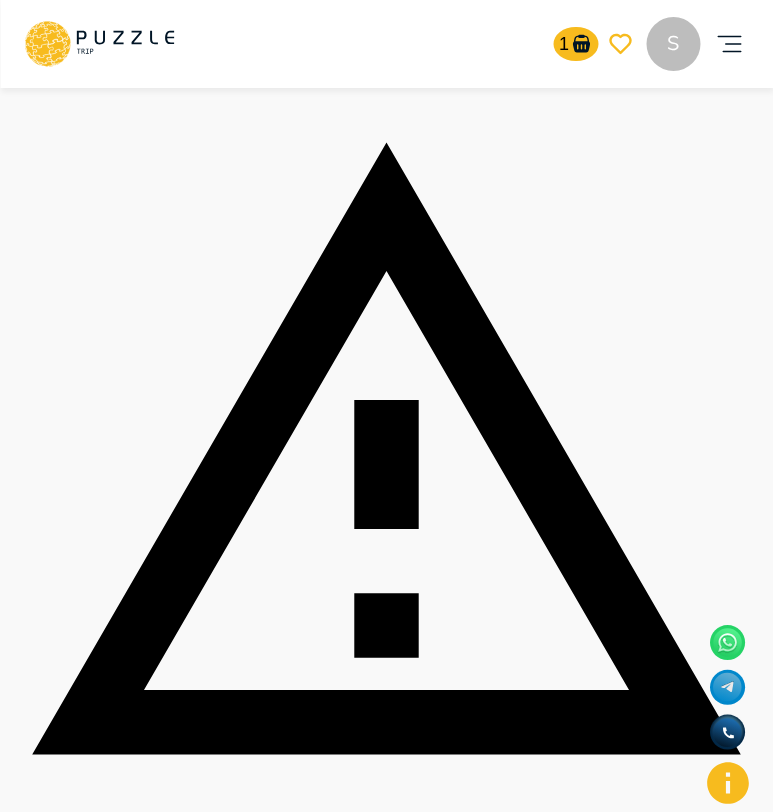 click 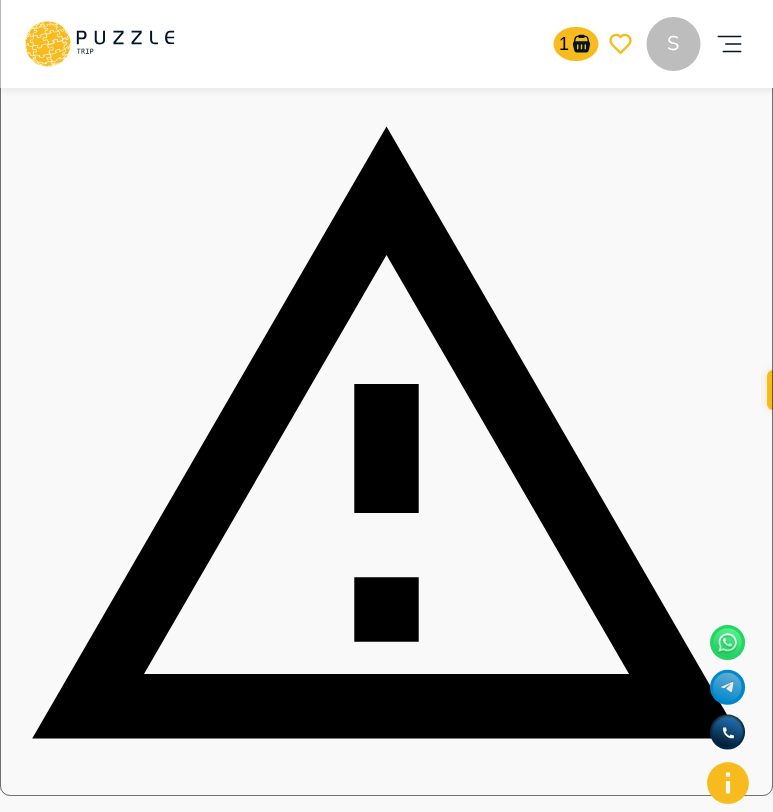 scroll, scrollTop: 0, scrollLeft: 0, axis: both 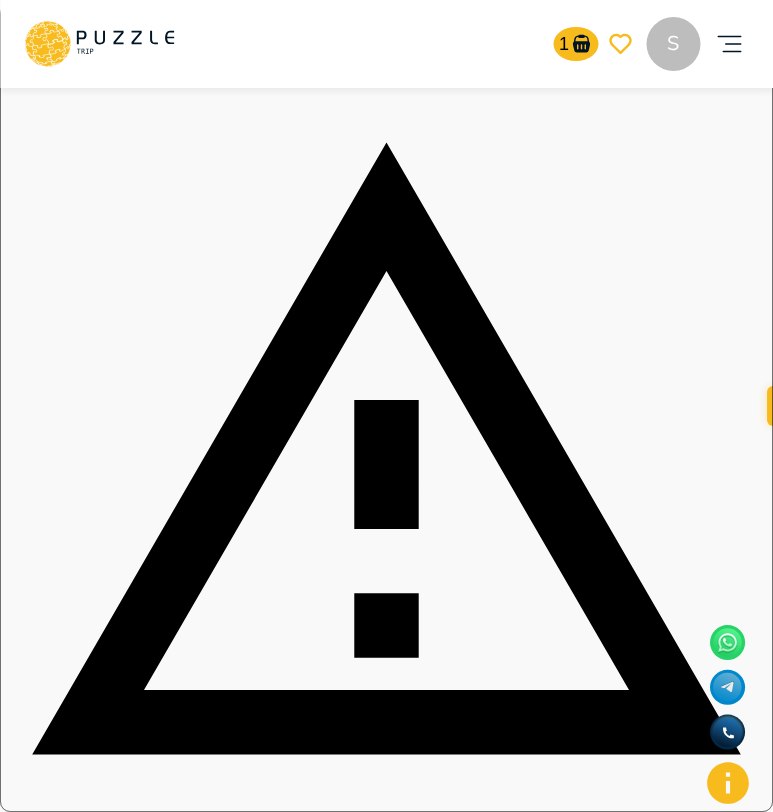 click on "**********" at bounding box center (386, 2564) 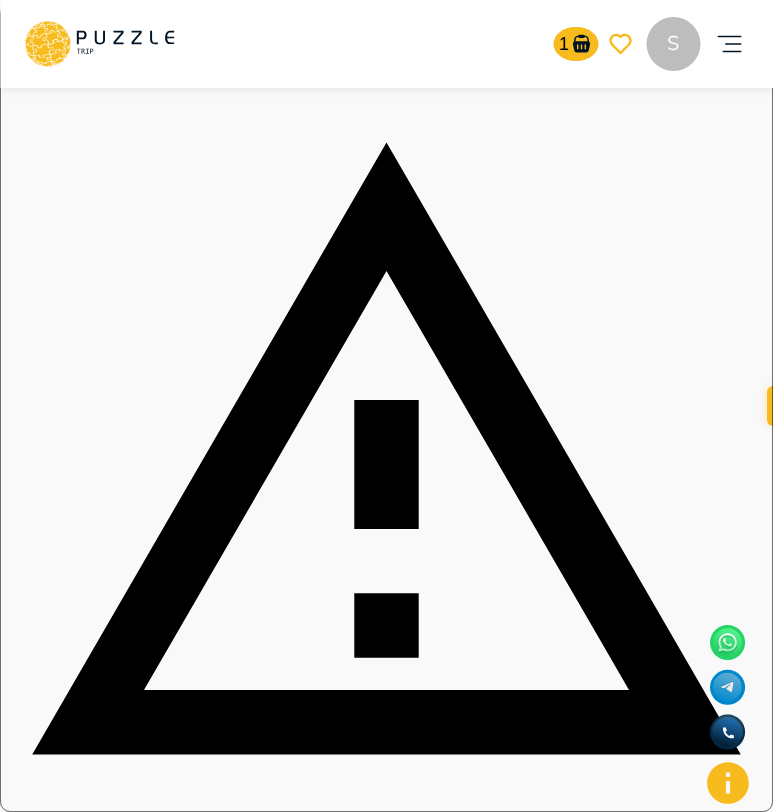 click on "**********" at bounding box center (386, 2564) 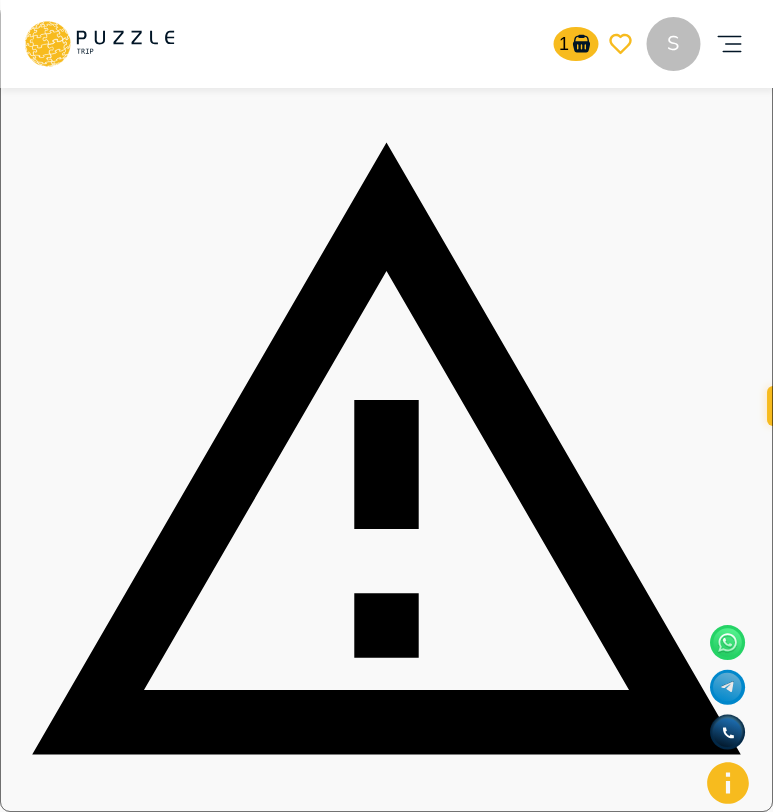 type on "**" 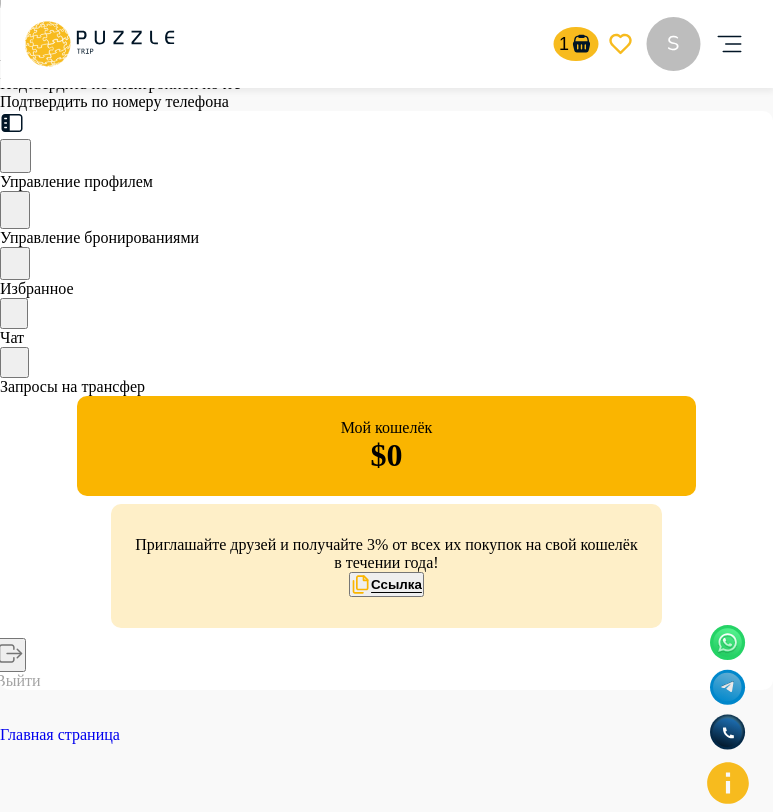scroll, scrollTop: 824, scrollLeft: 0, axis: vertical 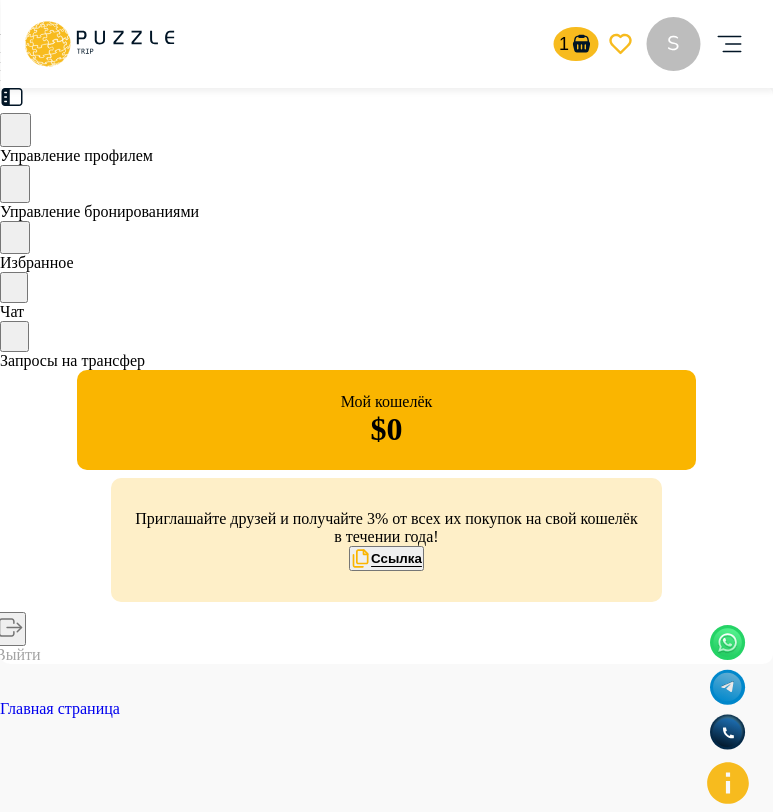 type on "**********" 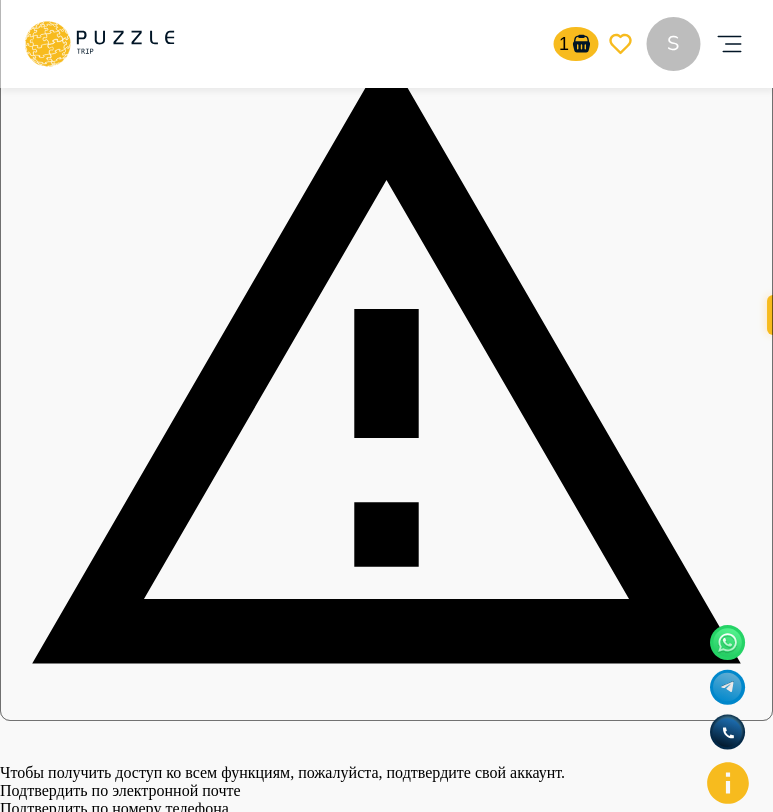 scroll, scrollTop: 0, scrollLeft: 0, axis: both 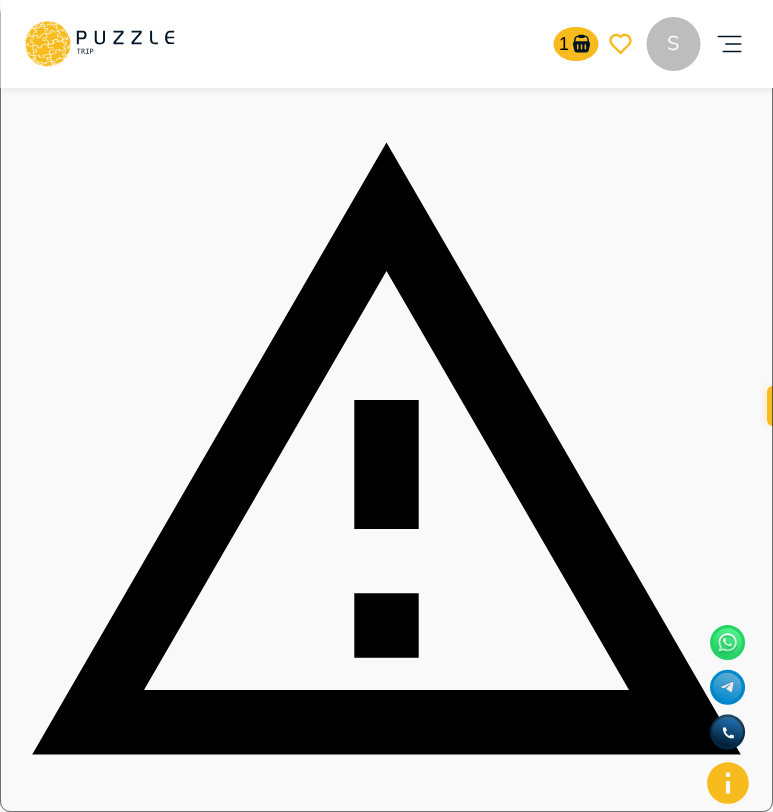 click on "Подтвердить по номеру телефона" at bounding box center (386, 900) 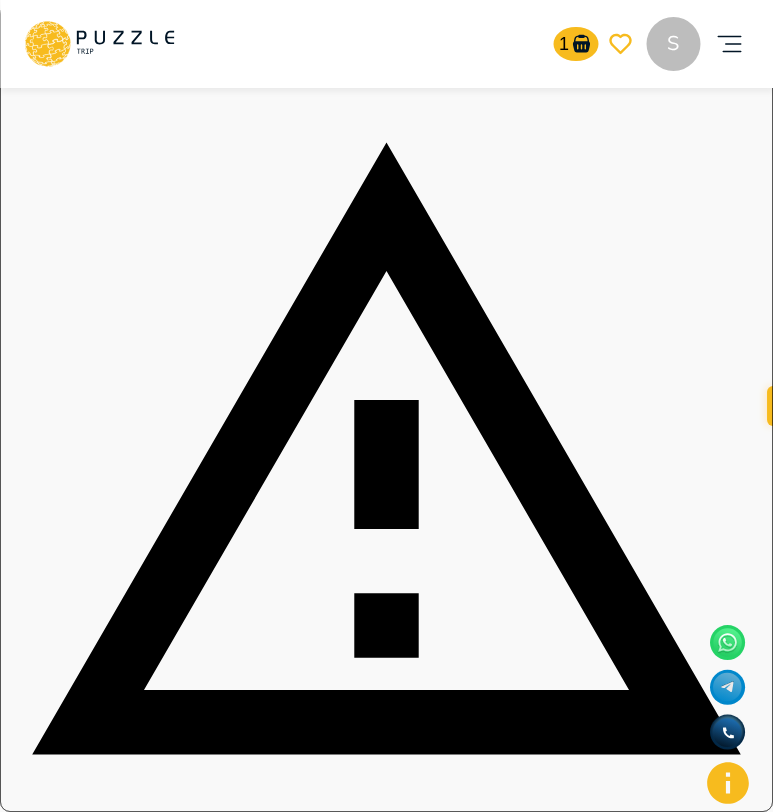 click on "Отправить" at bounding box center [35, 3631] 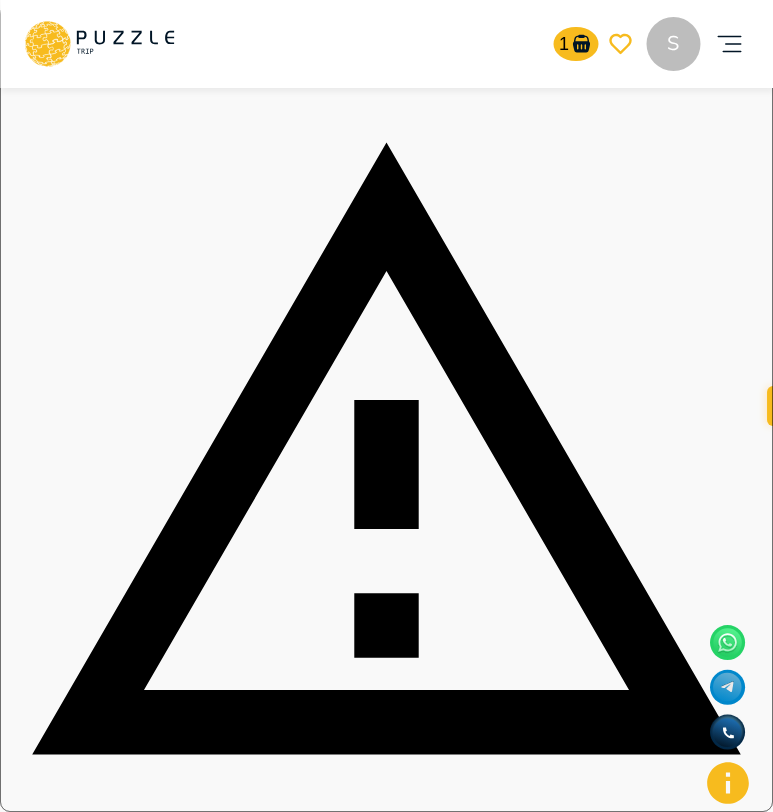 click 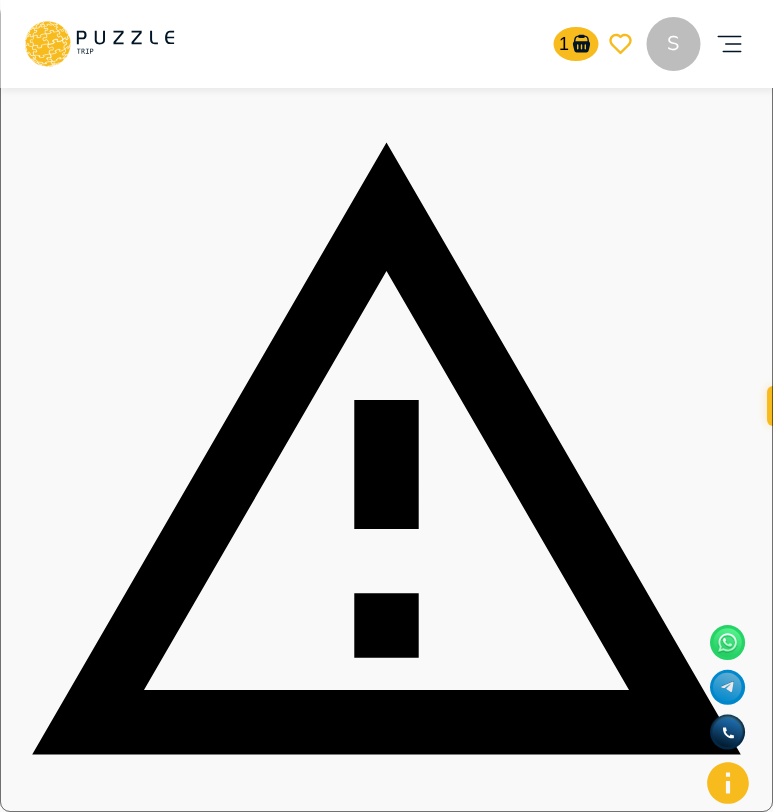 click on "Выйти" at bounding box center [36, 4070] 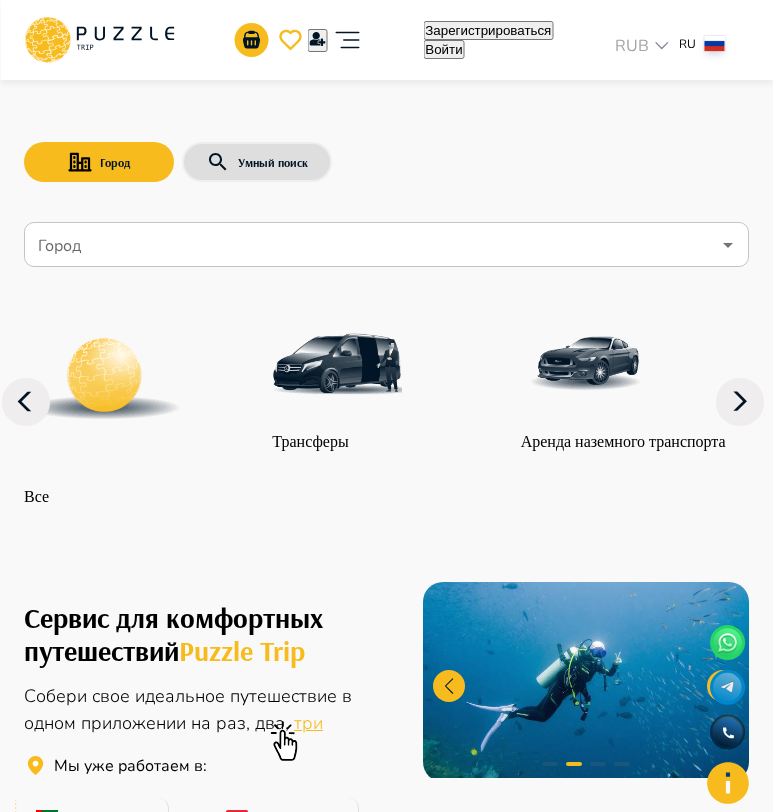 click 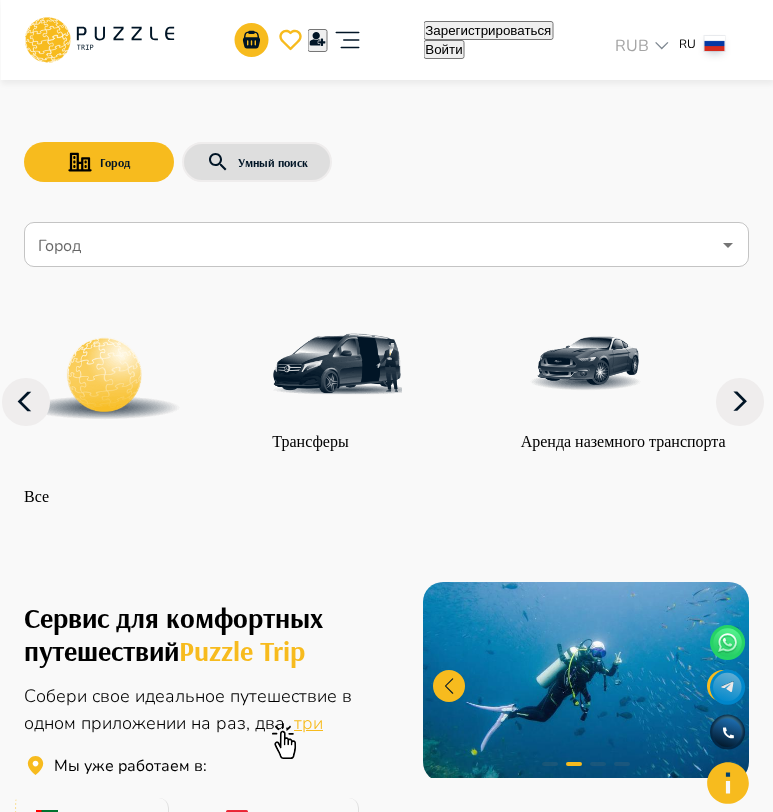 click on "Войти" at bounding box center (150, 2442) 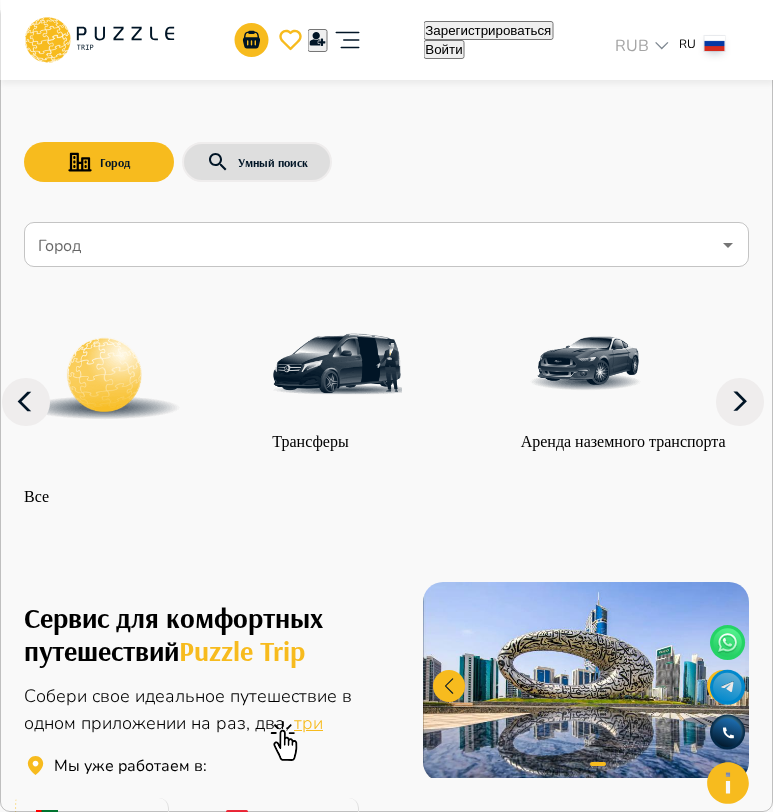 click 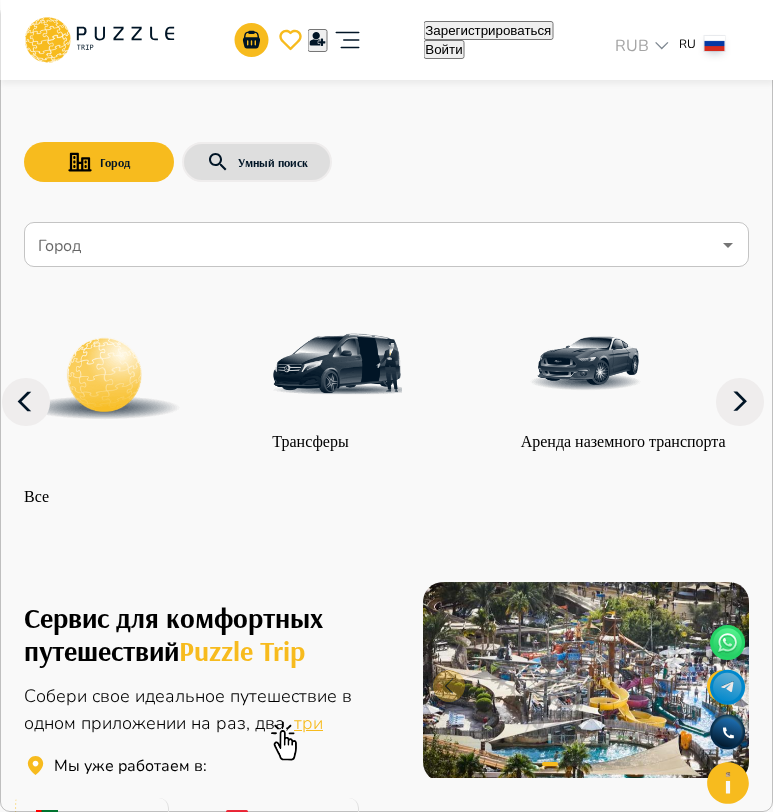 click on "**********" at bounding box center (85, 3538) 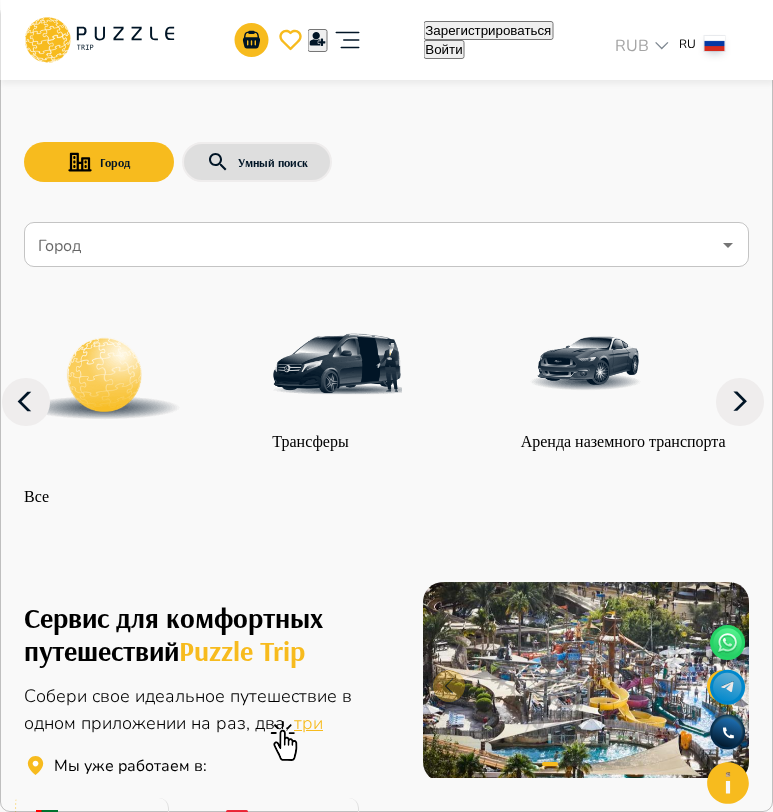 type on "**********" 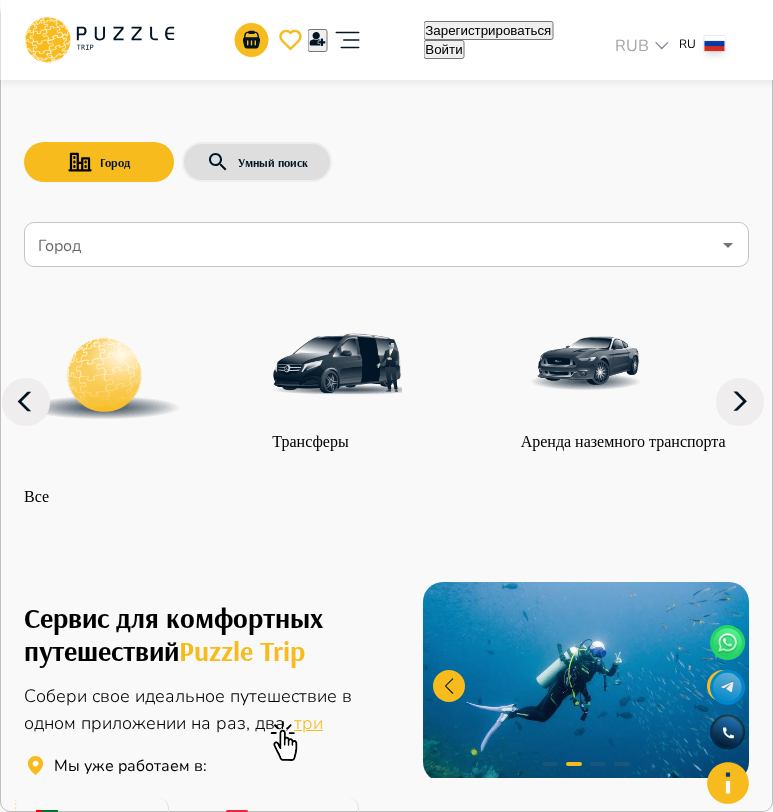 click on "Войти" at bounding box center (58, 3722) 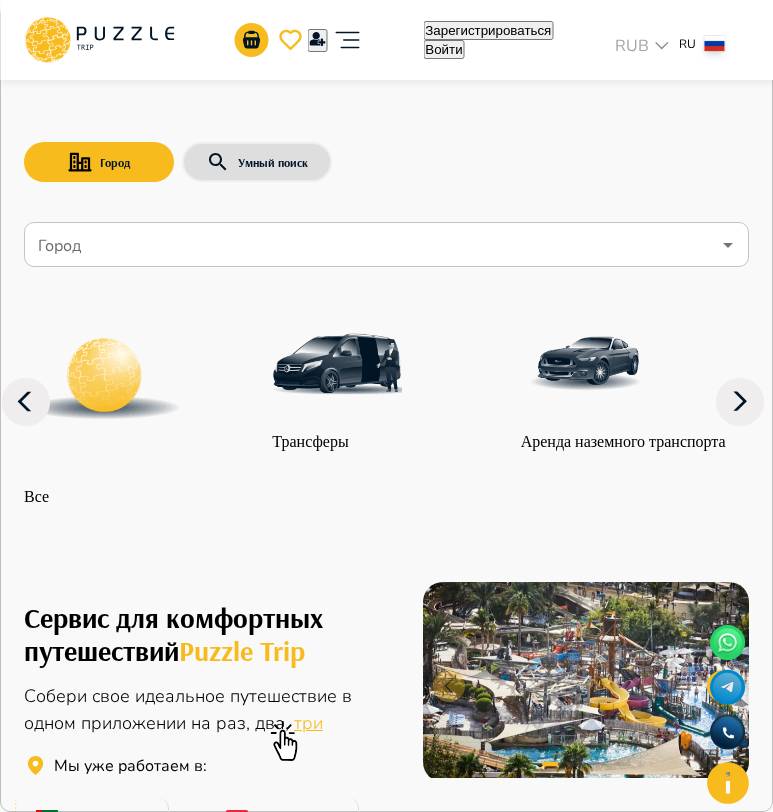click on "Зарегистрироваться" at bounding box center (221, 3766) 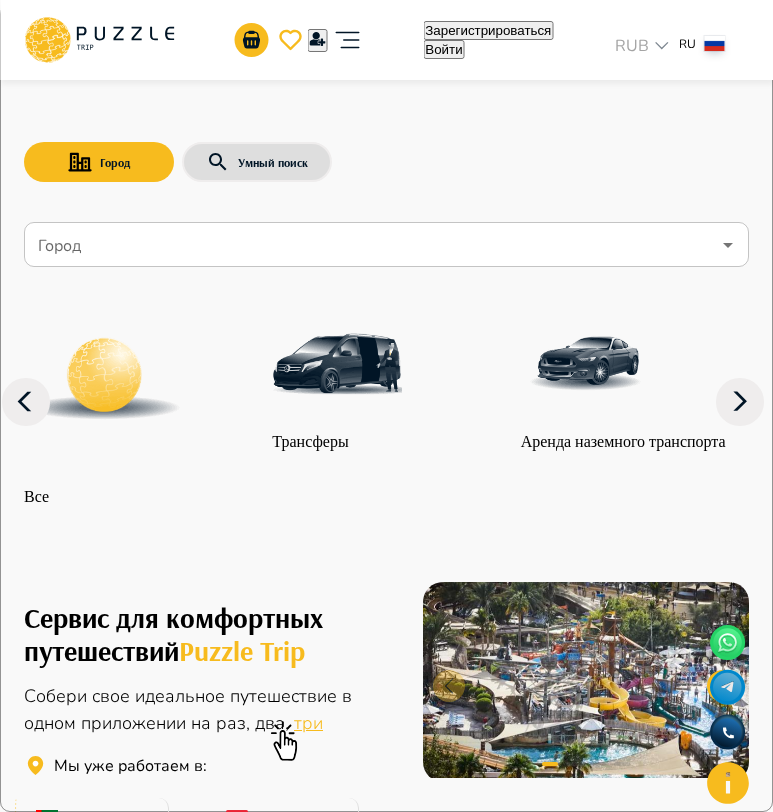 type on "**********" 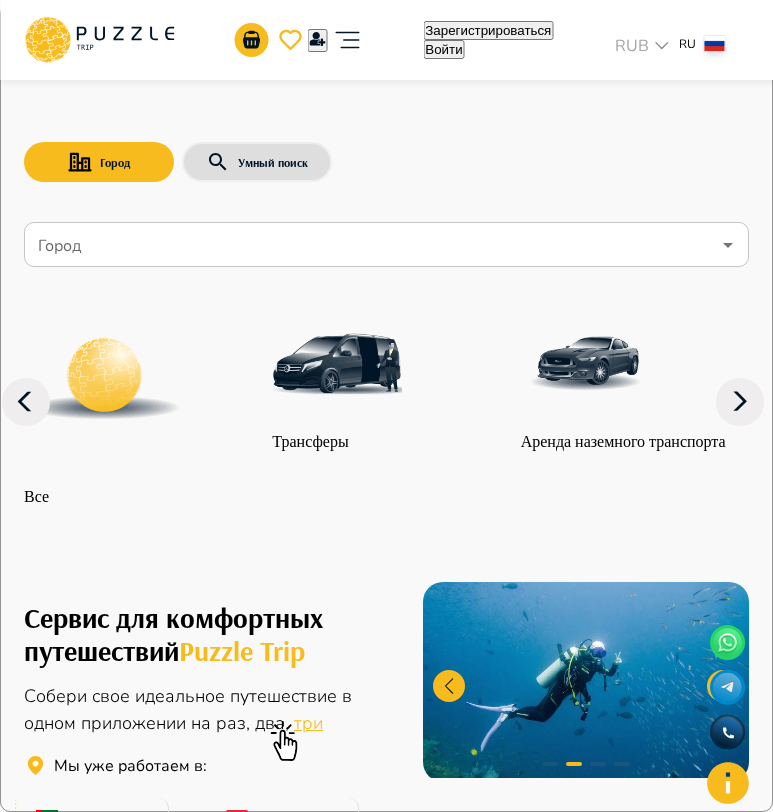 click on "****" at bounding box center [386, 3751] 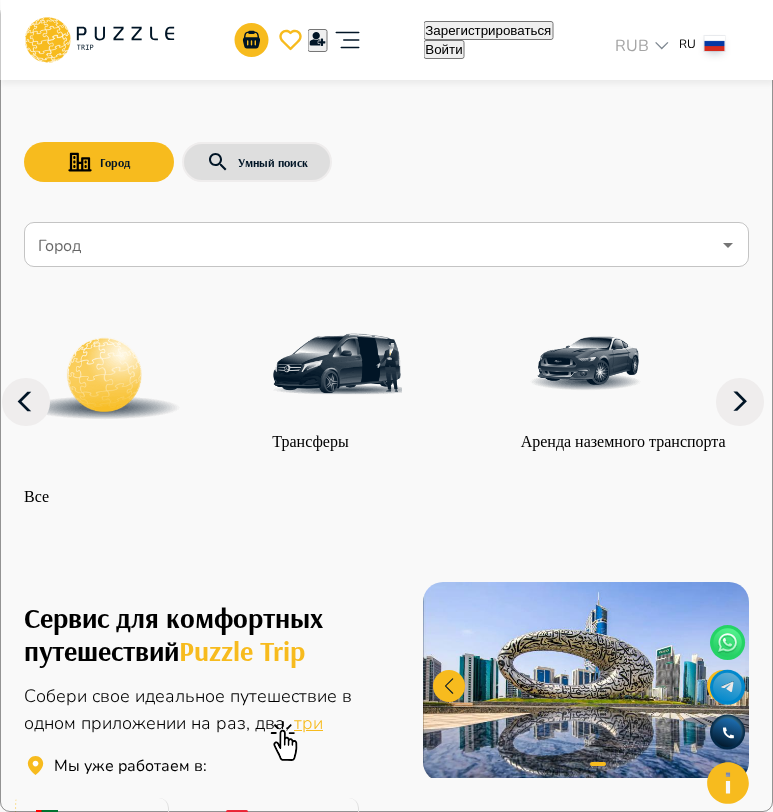 type on "**" 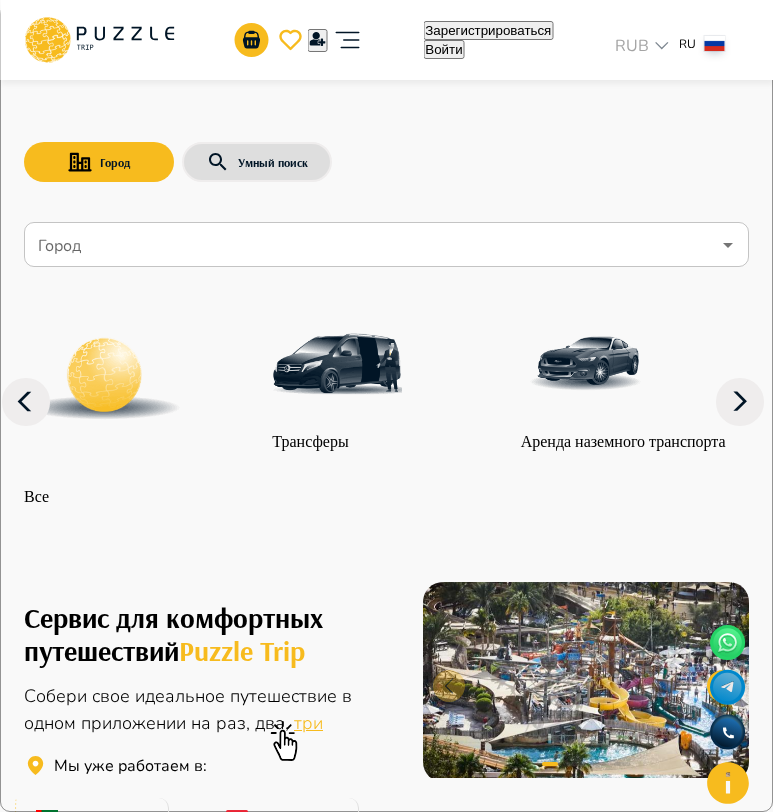 click at bounding box center (380, 3840) 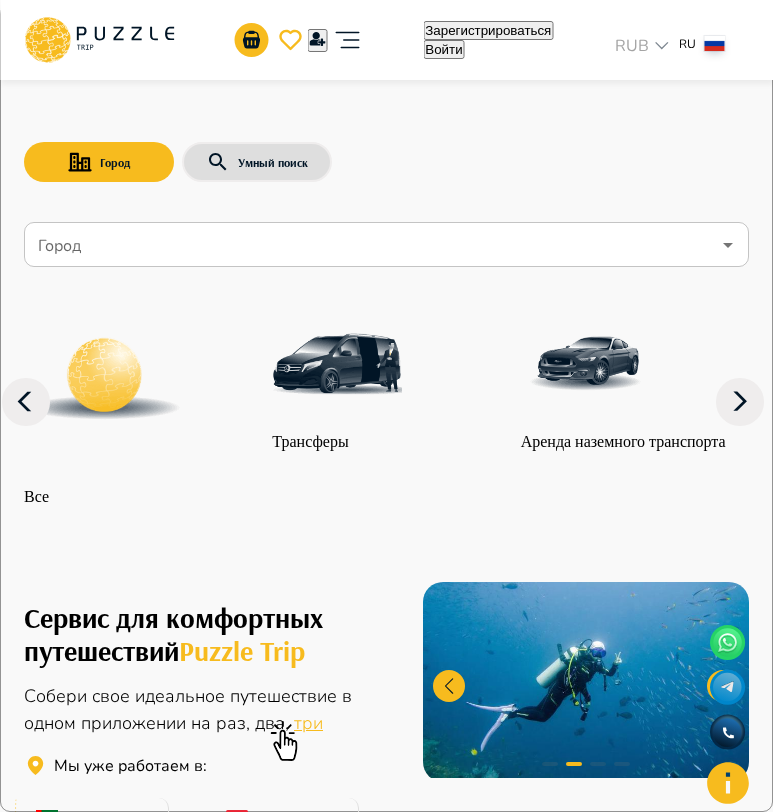 click on "Полное Имя   *" at bounding box center (85, 3650) 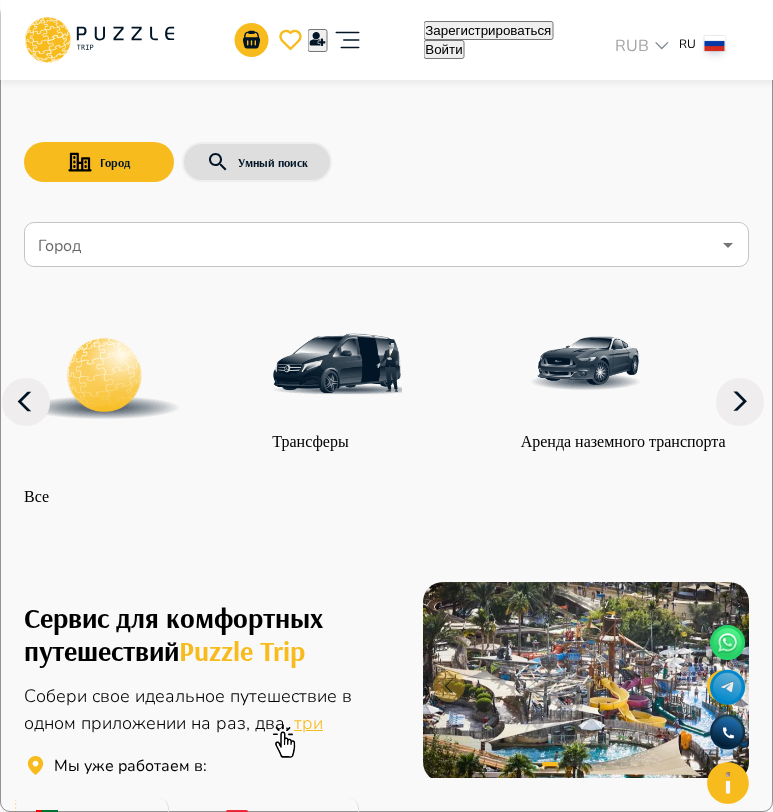 type on "**********" 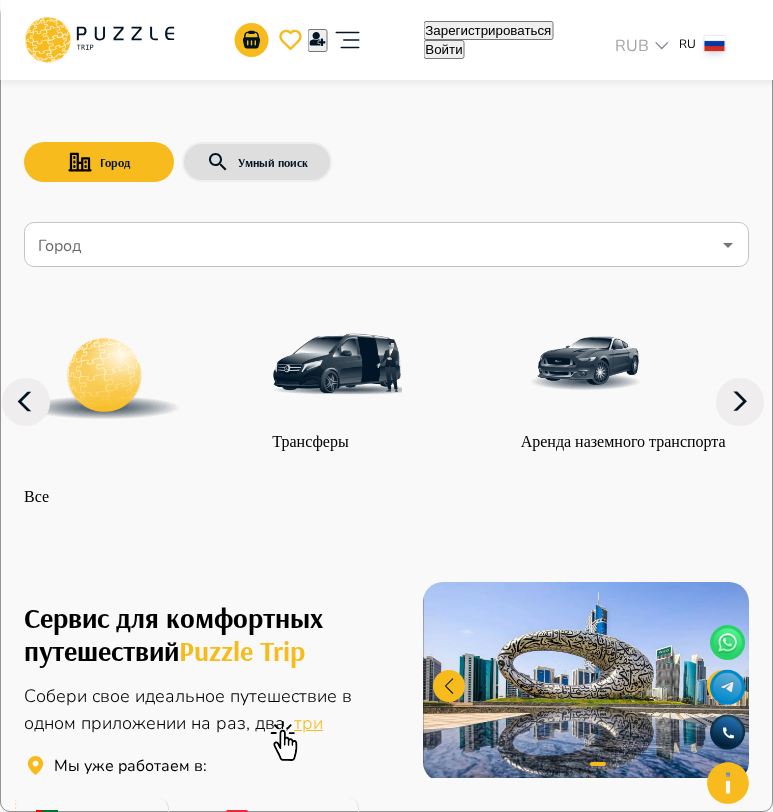 click on "**********" at bounding box center (386, 3751) 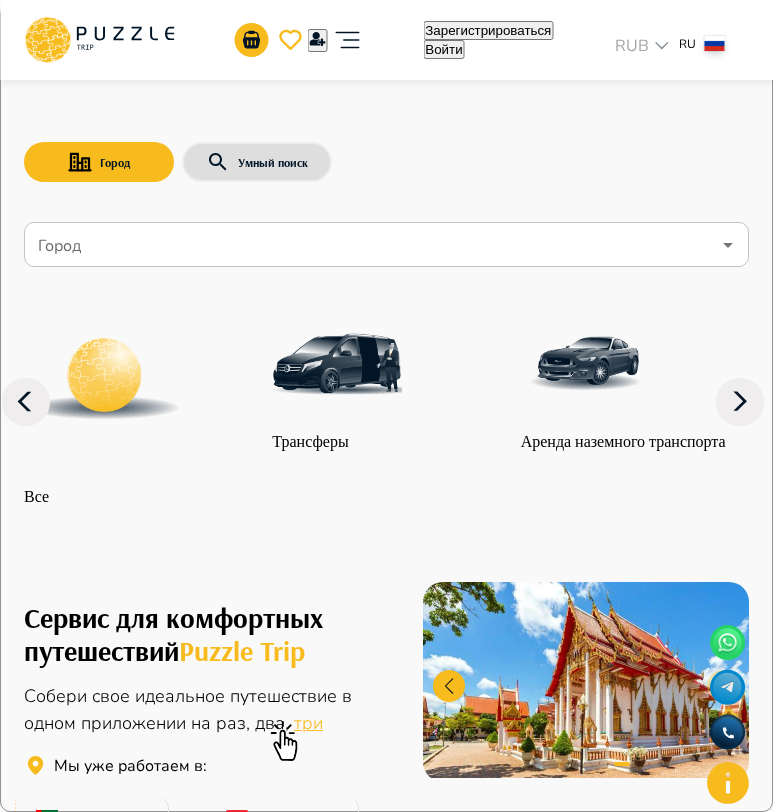 click on "**********" at bounding box center [386, 3751] 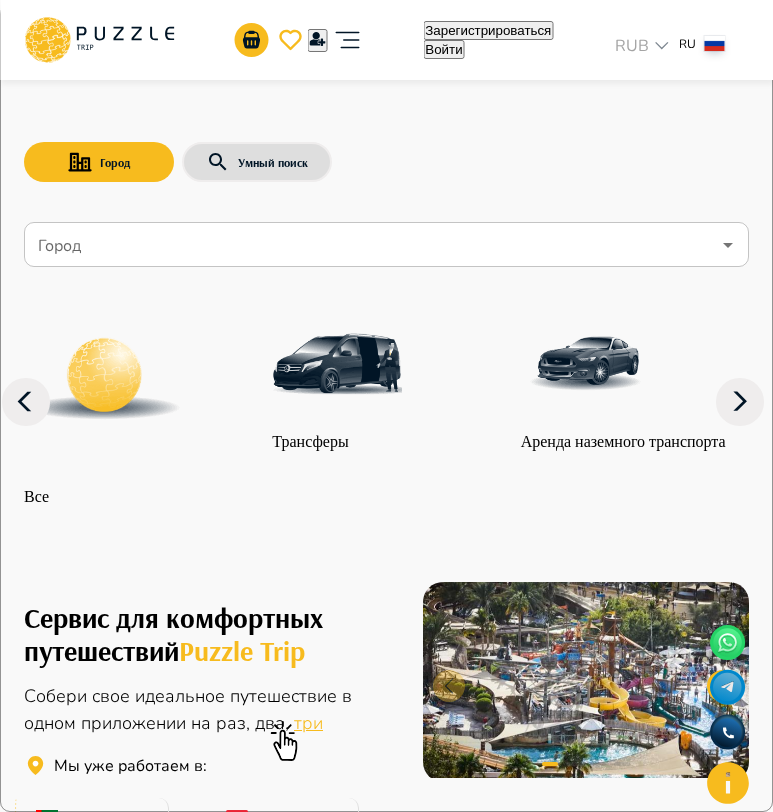 click 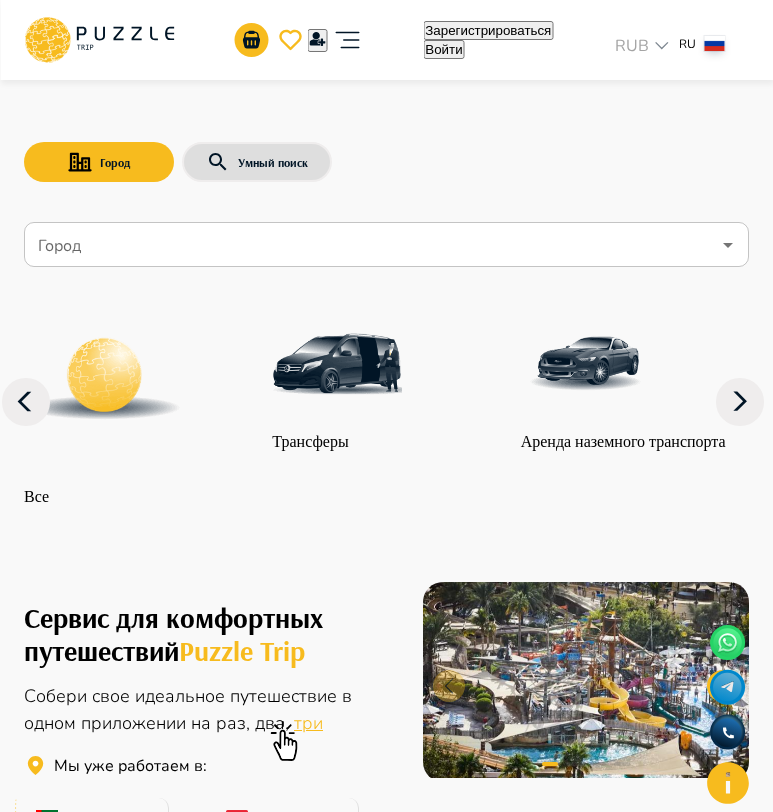 click on "Войти" at bounding box center (150, 3290) 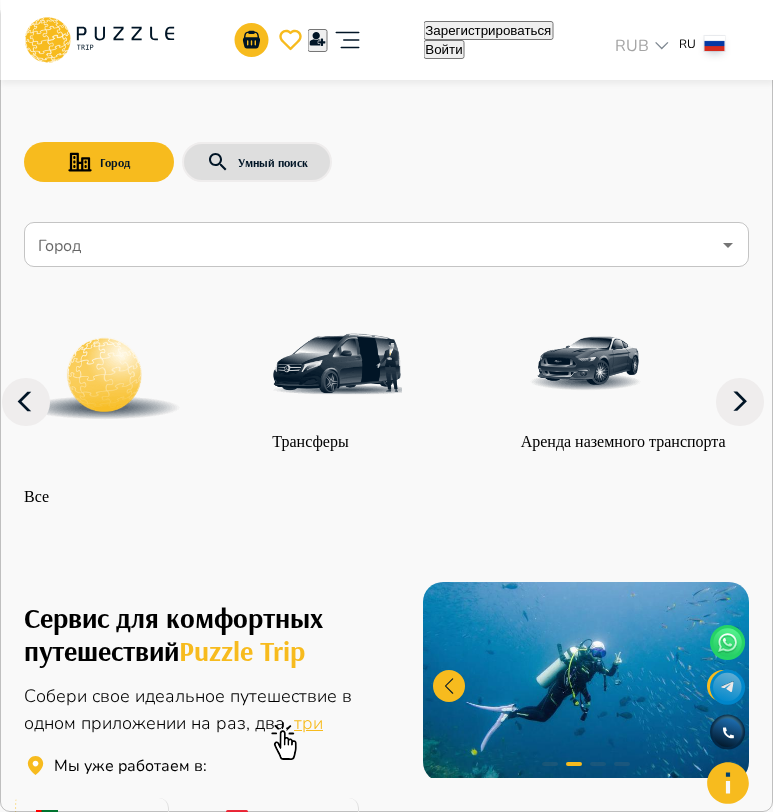 click on "**********" at bounding box center (85, 3538) 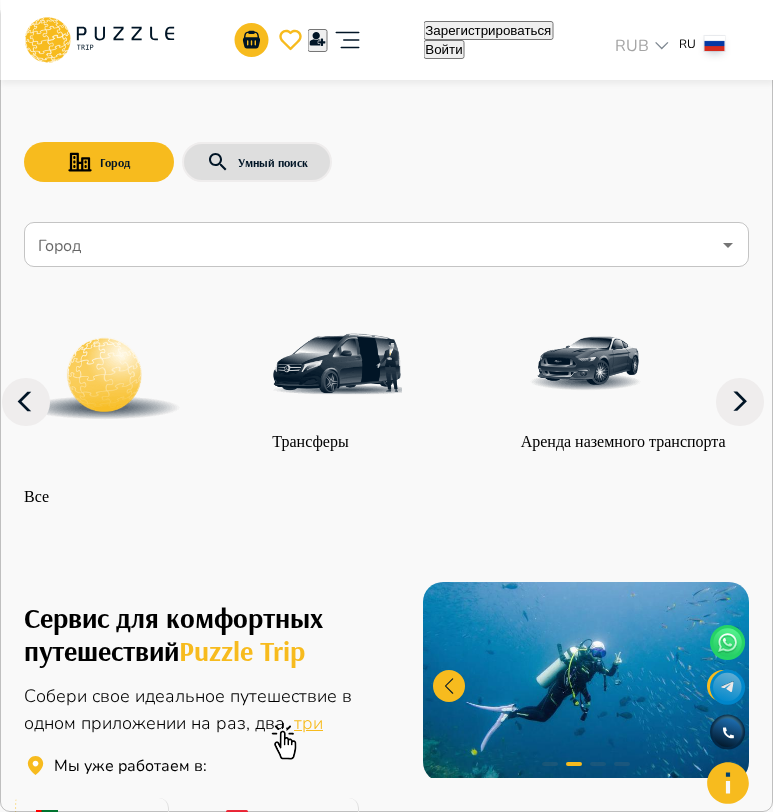 click on "Войти" at bounding box center [58, 3722] 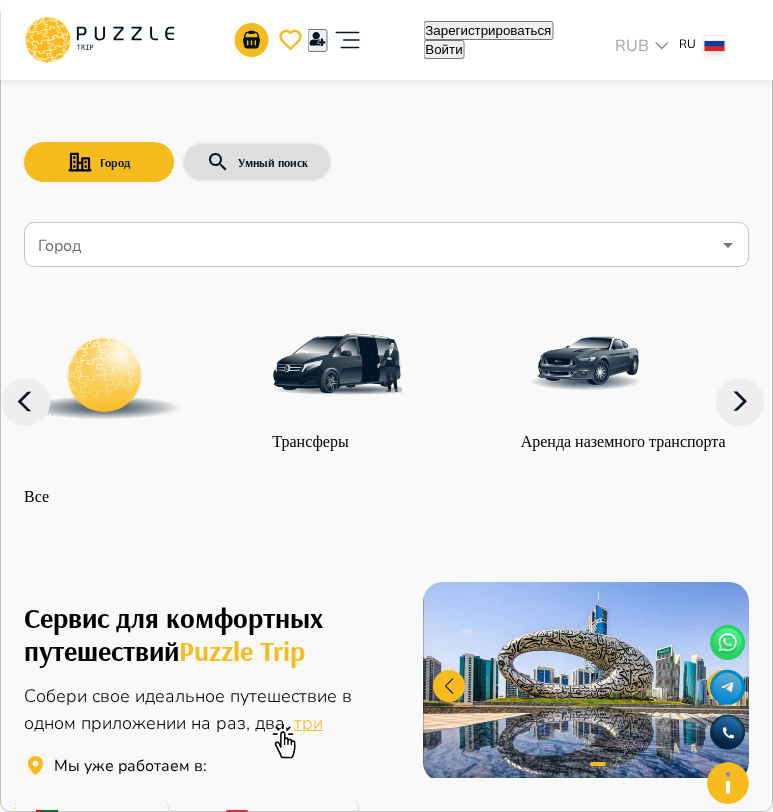 click on "**********" at bounding box center (85, 3538) 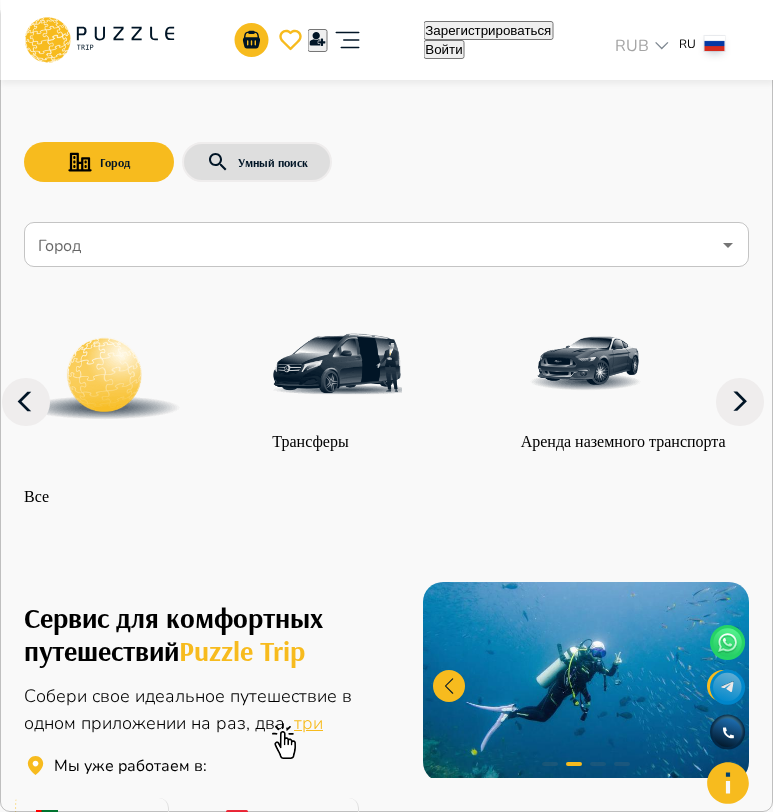 type on "**********" 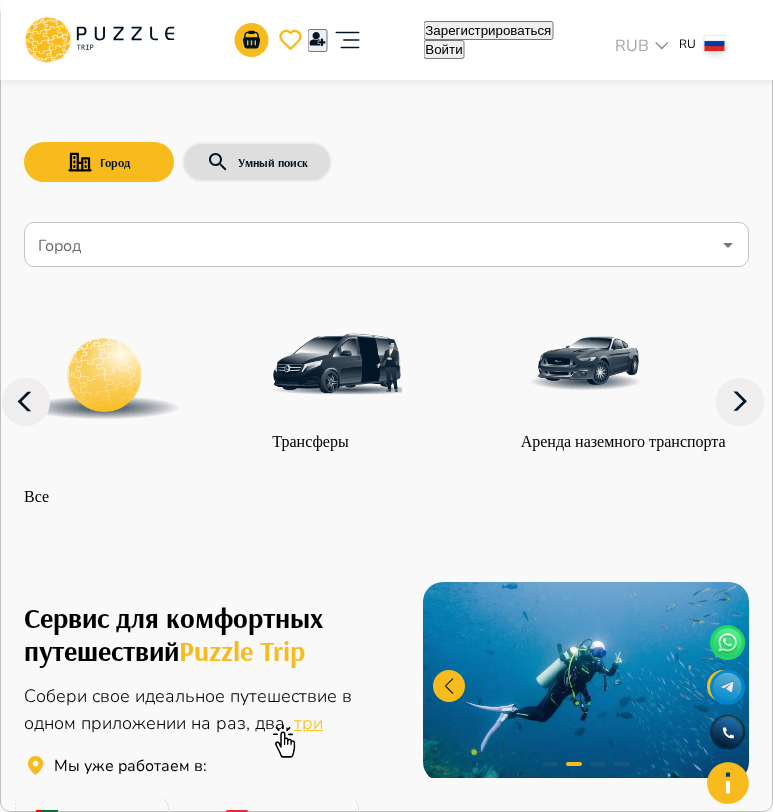 click 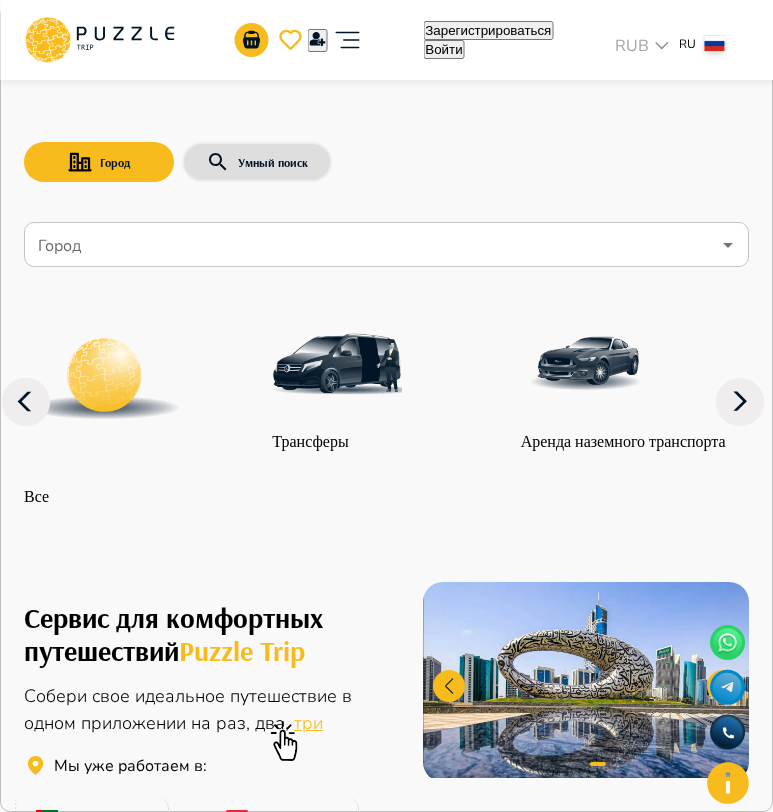 click on "Войти" at bounding box center (58, 3722) 